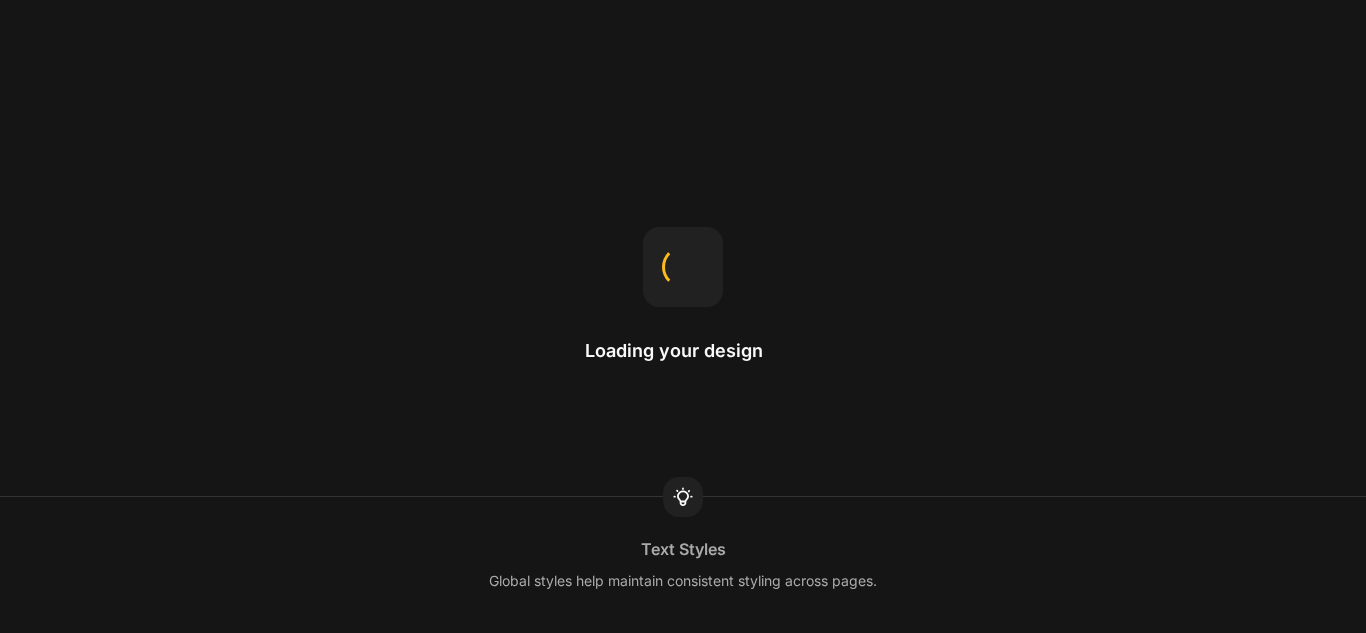 scroll, scrollTop: 0, scrollLeft: 0, axis: both 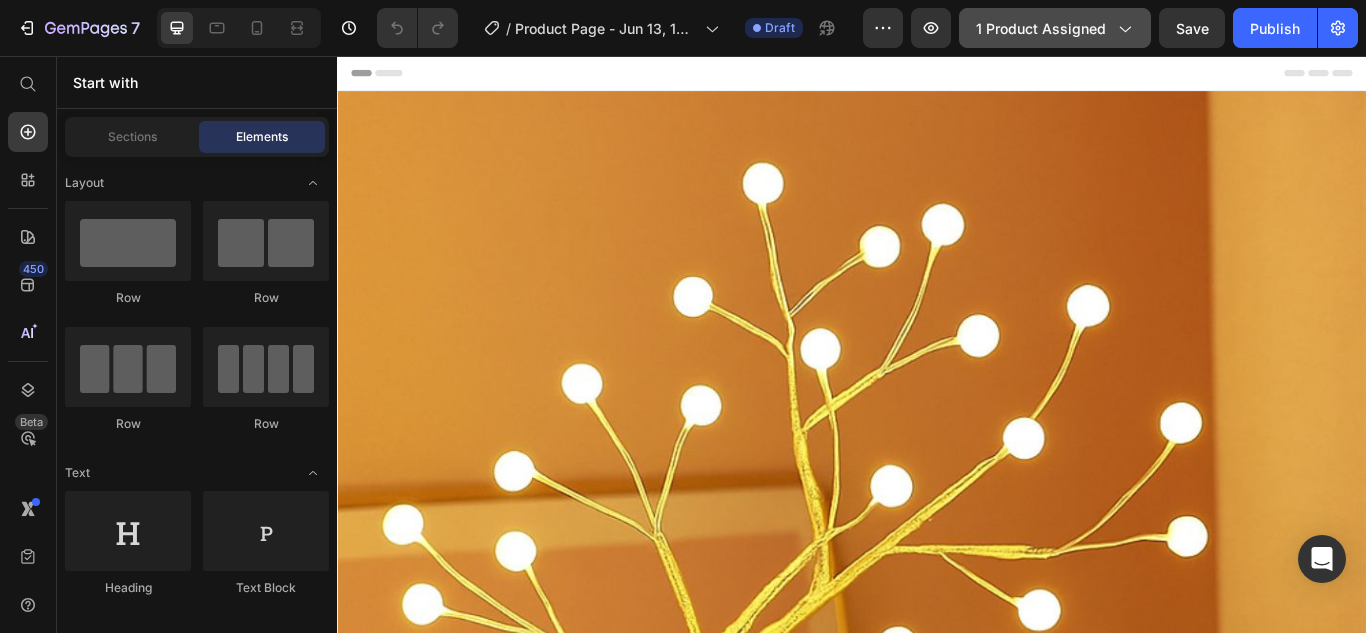 click on "1 product assigned" 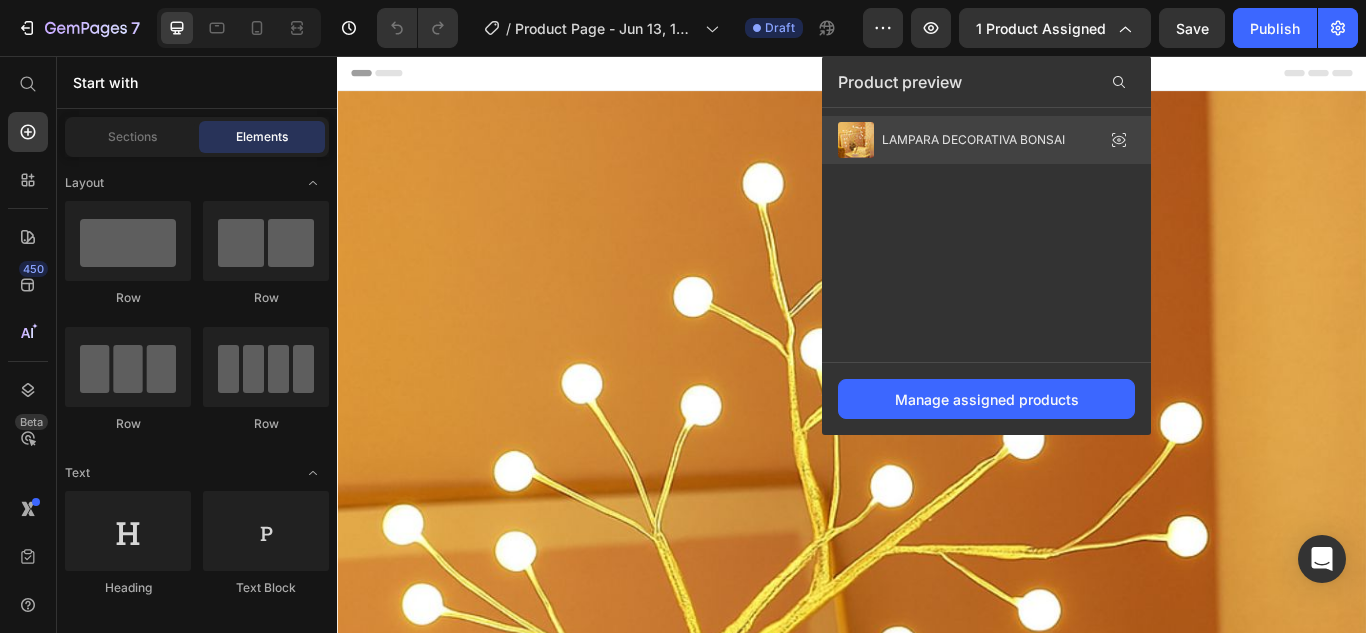 click on "LAMPARA DECORATIVA BONSAI" at bounding box center (951, 140) 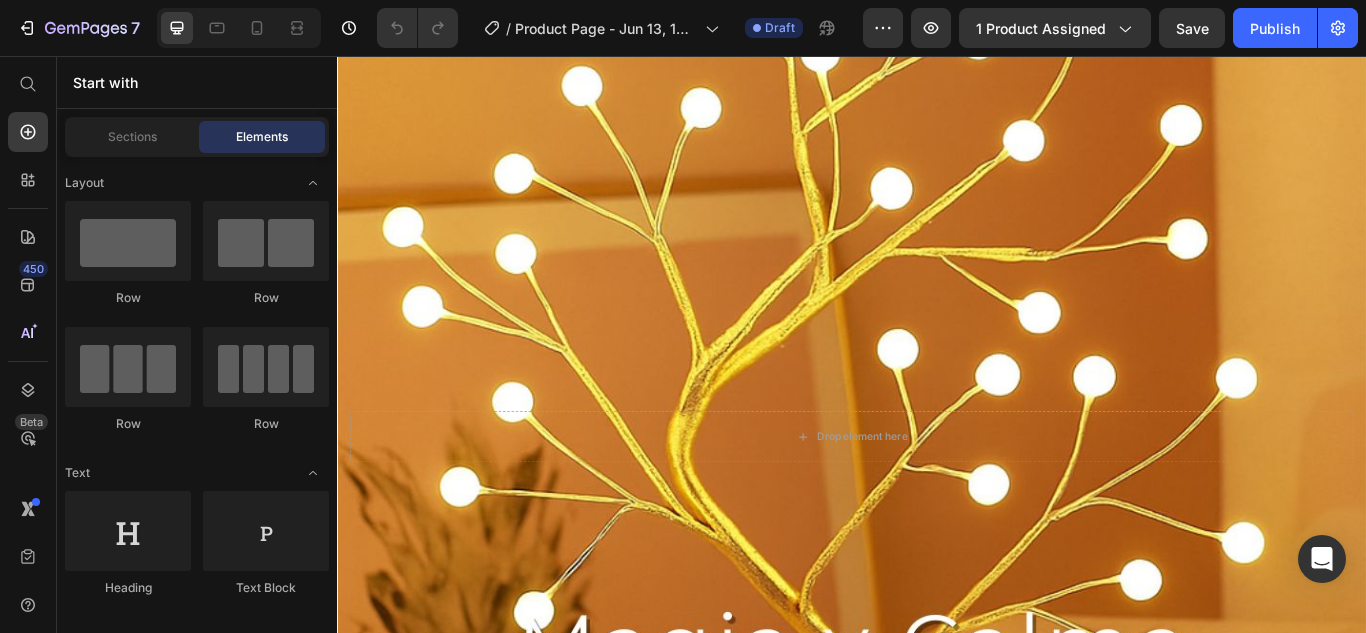 scroll, scrollTop: 0, scrollLeft: 0, axis: both 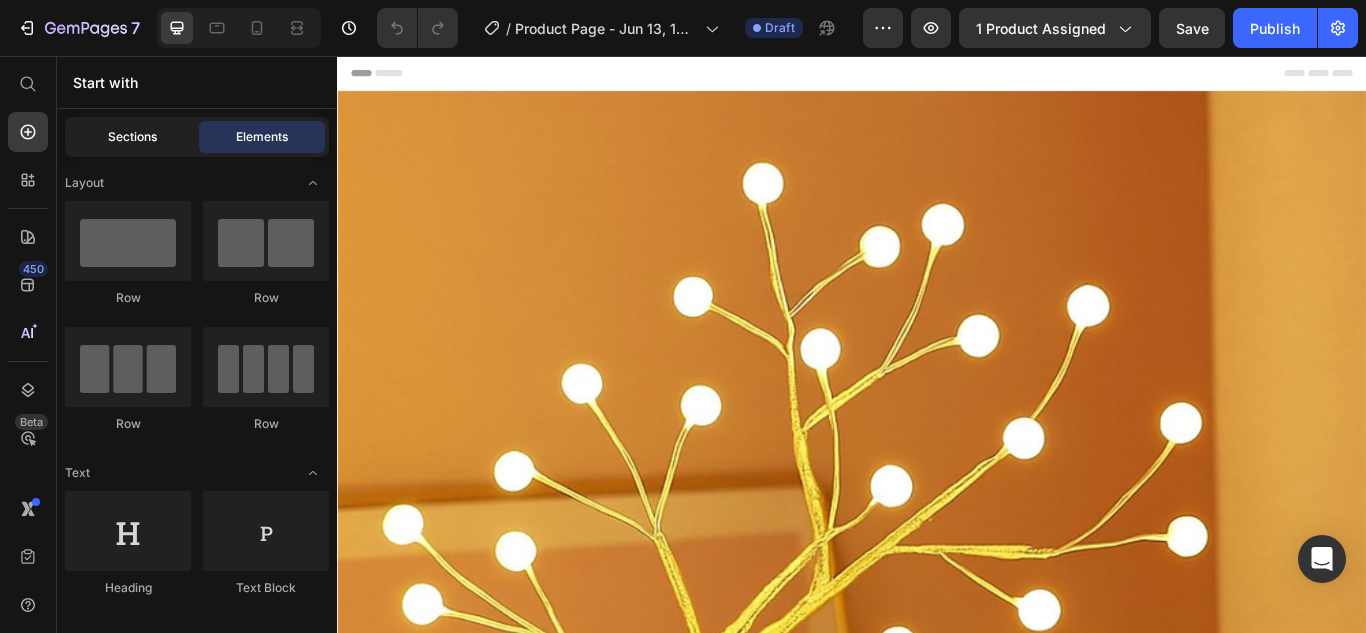 click on "Sections" at bounding box center (132, 137) 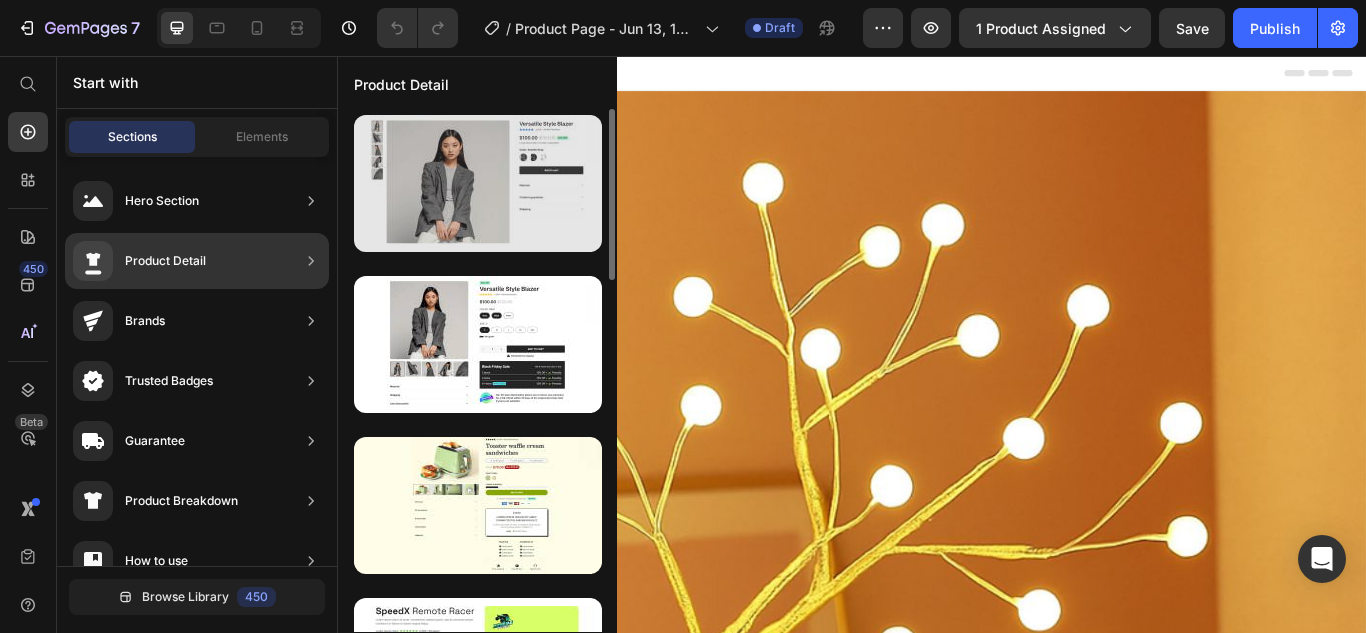 click at bounding box center (478, 183) 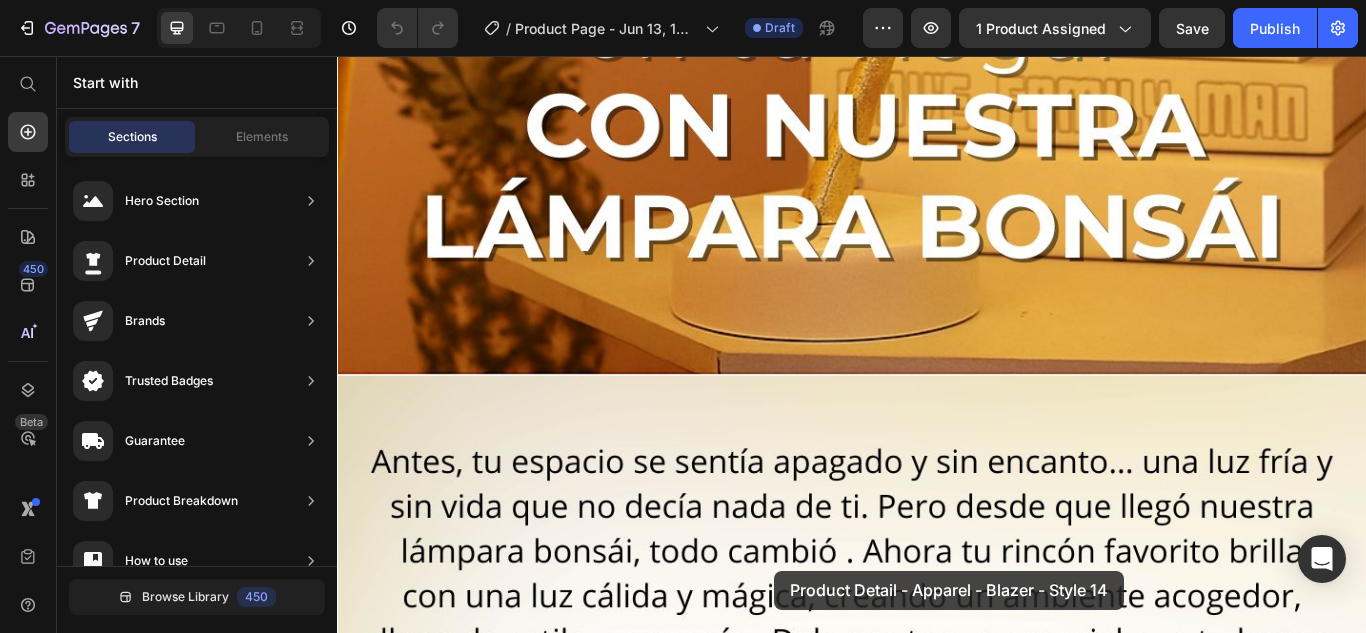 scroll, scrollTop: 1257, scrollLeft: 0, axis: vertical 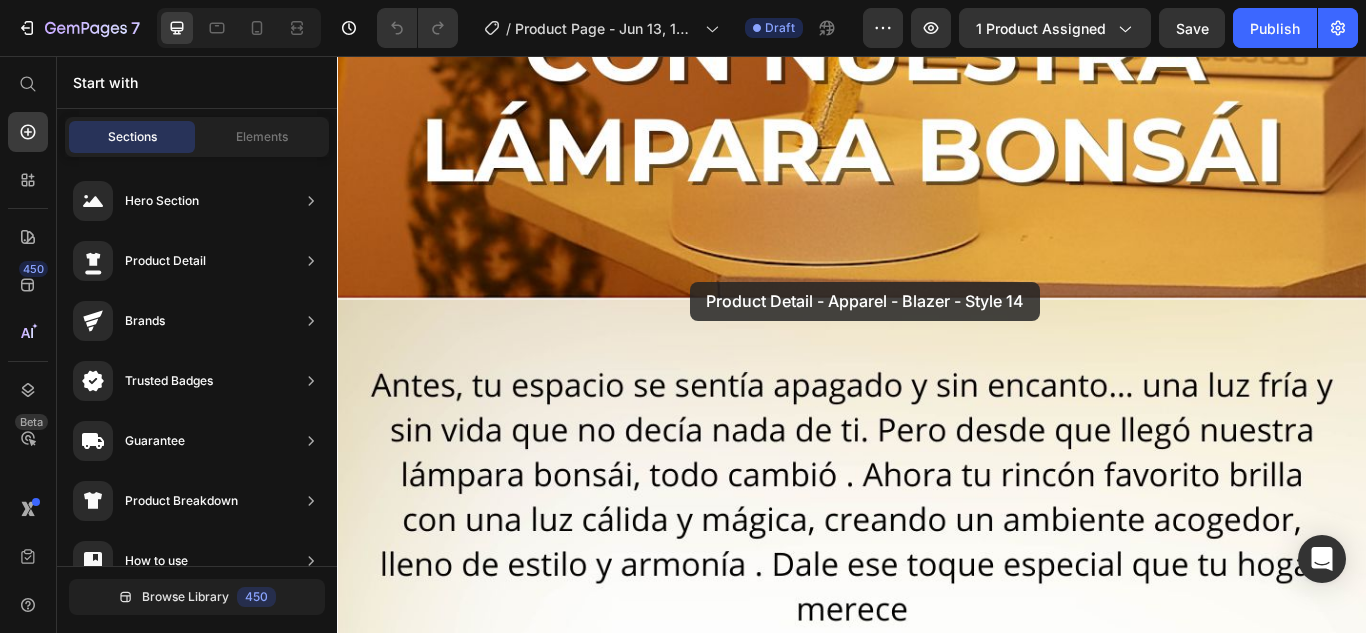 drag, startPoint x: 799, startPoint y: 279, endPoint x: 749, endPoint y: 319, distance: 64.03124 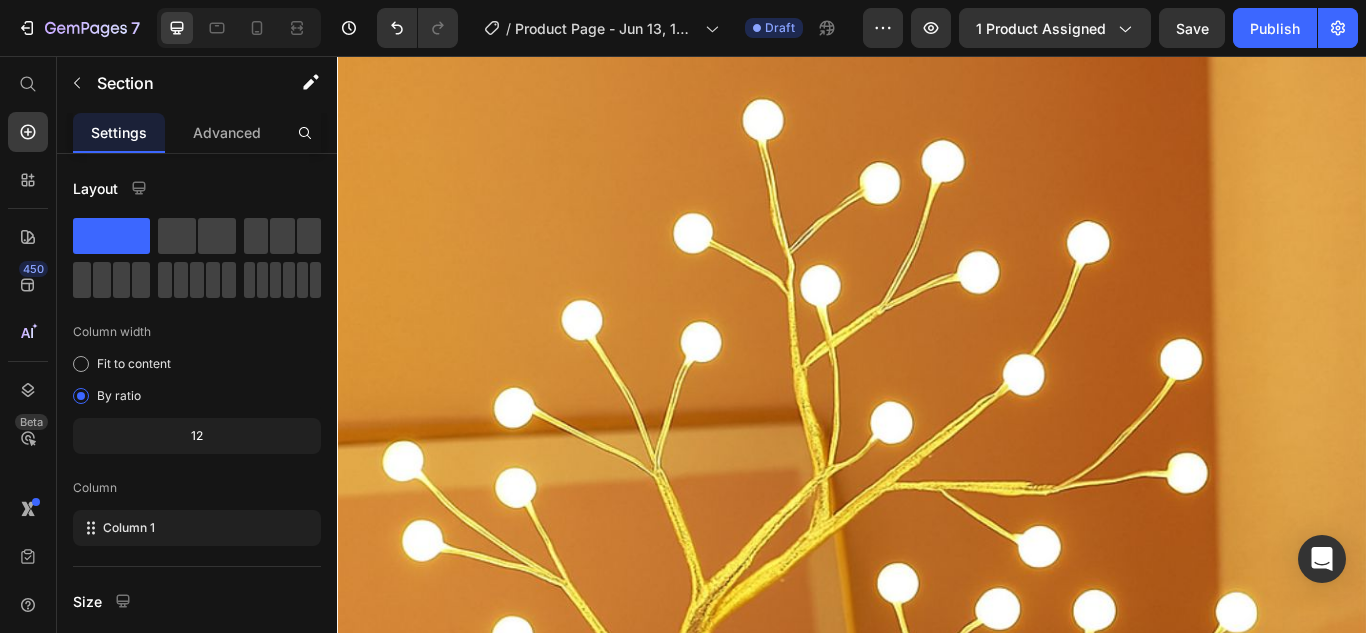 scroll, scrollTop: 0, scrollLeft: 0, axis: both 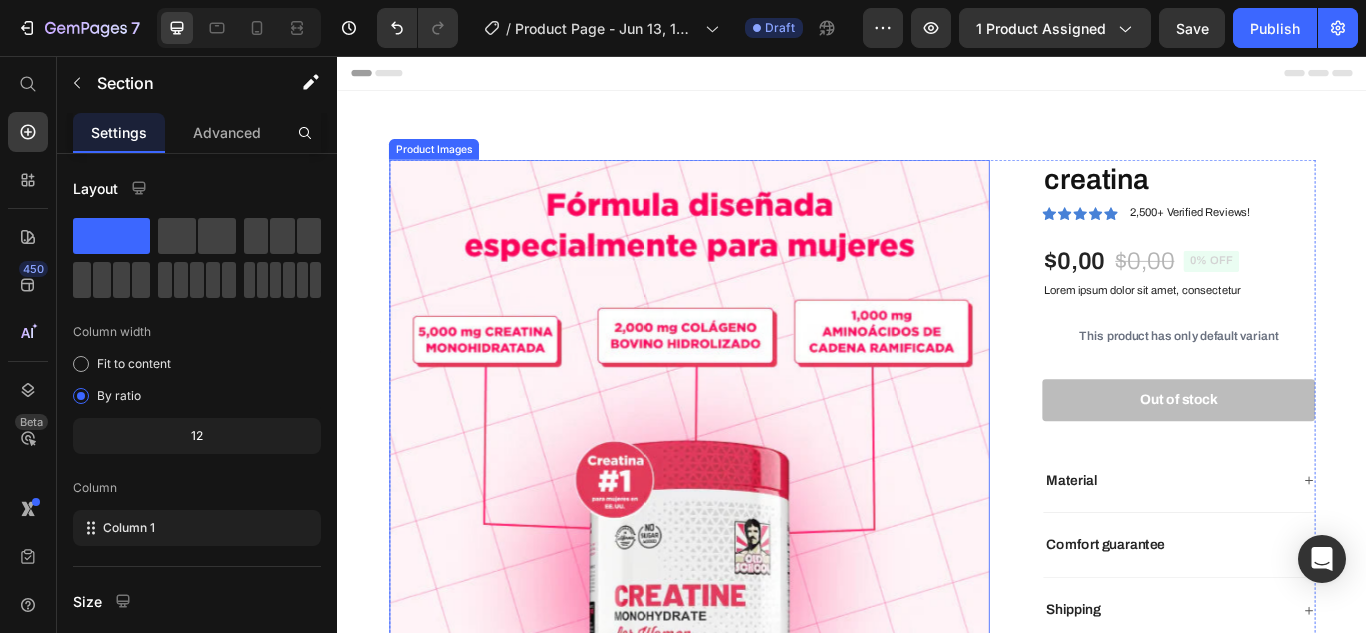 click at bounding box center [747, 527] 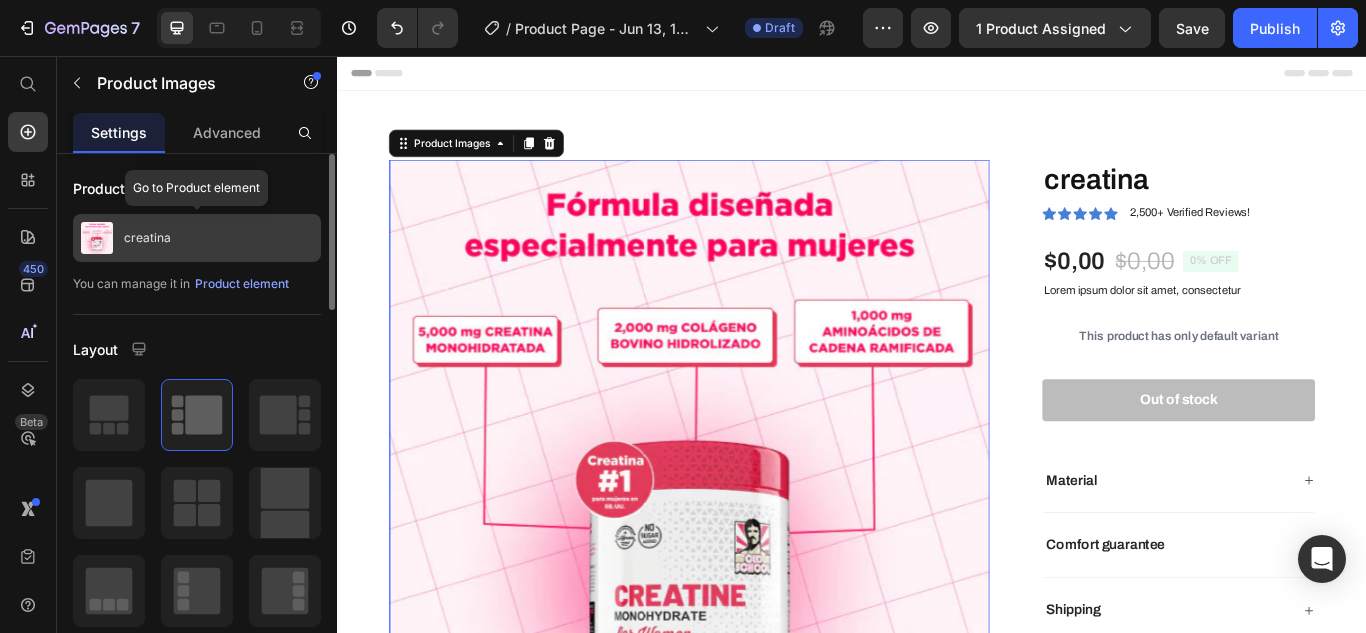 click on "creatina" at bounding box center (197, 238) 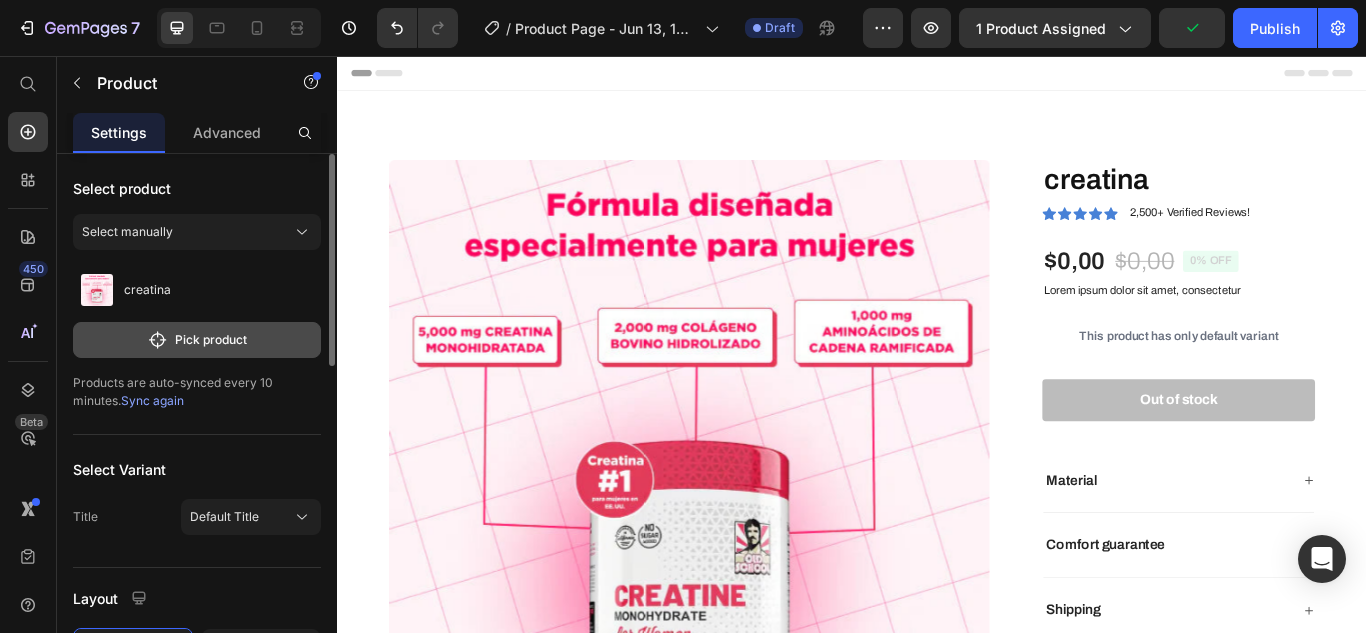 click on "Pick product" at bounding box center [197, 340] 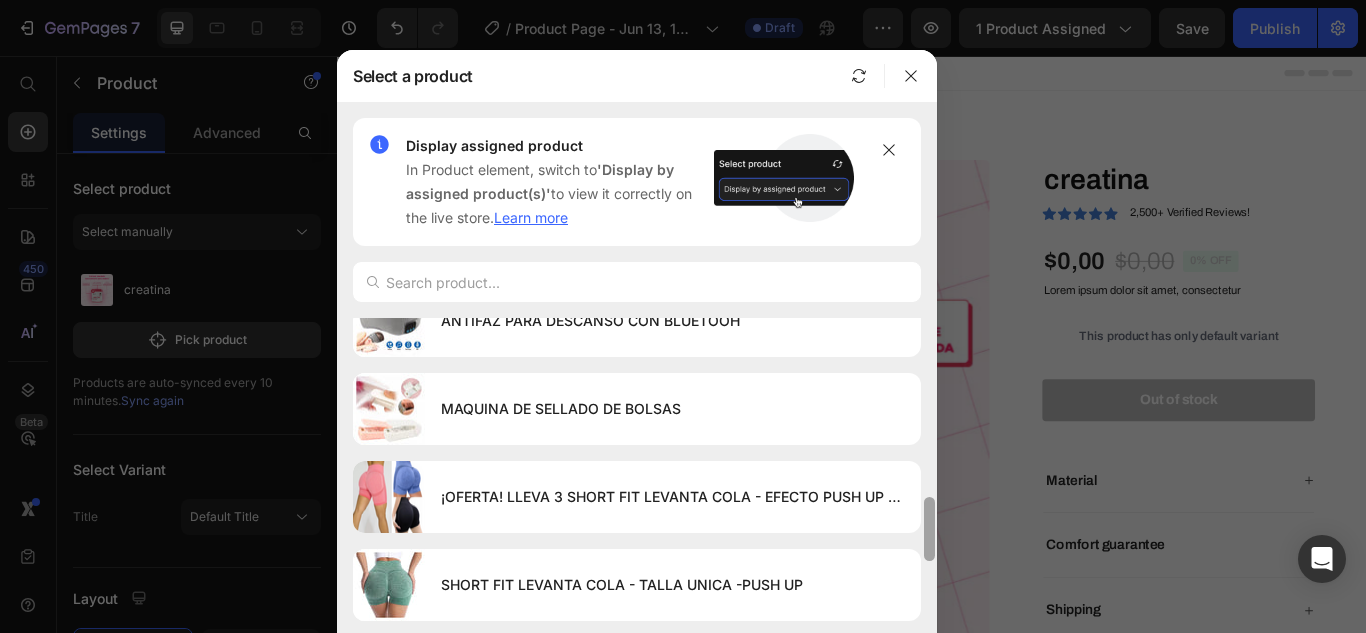 scroll, scrollTop: 918, scrollLeft: 0, axis: vertical 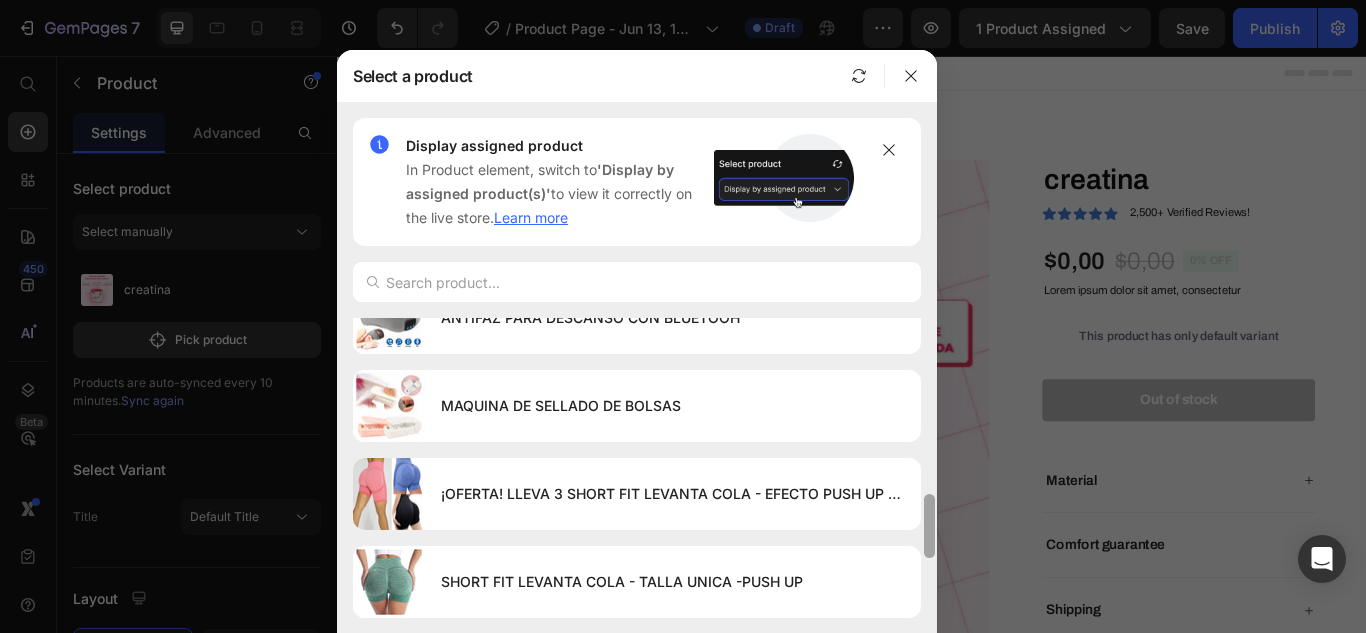 drag, startPoint x: 933, startPoint y: 324, endPoint x: 940, endPoint y: 680, distance: 356.06882 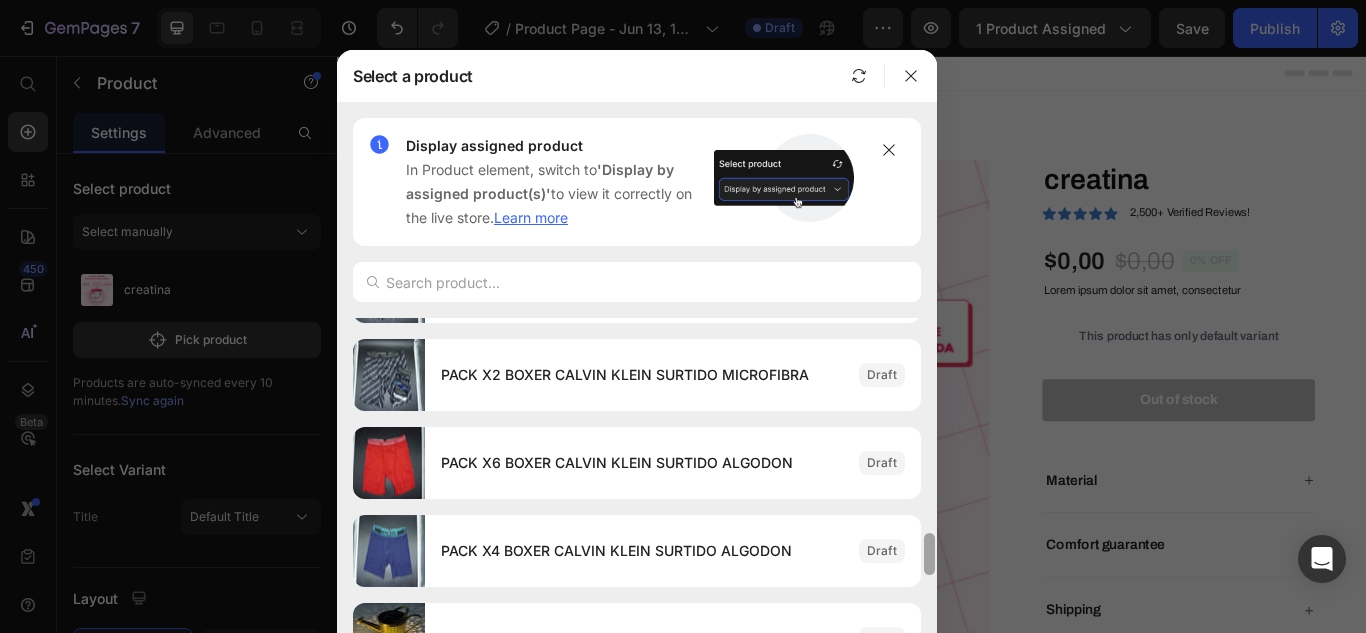 scroll, scrollTop: 1746, scrollLeft: 0, axis: vertical 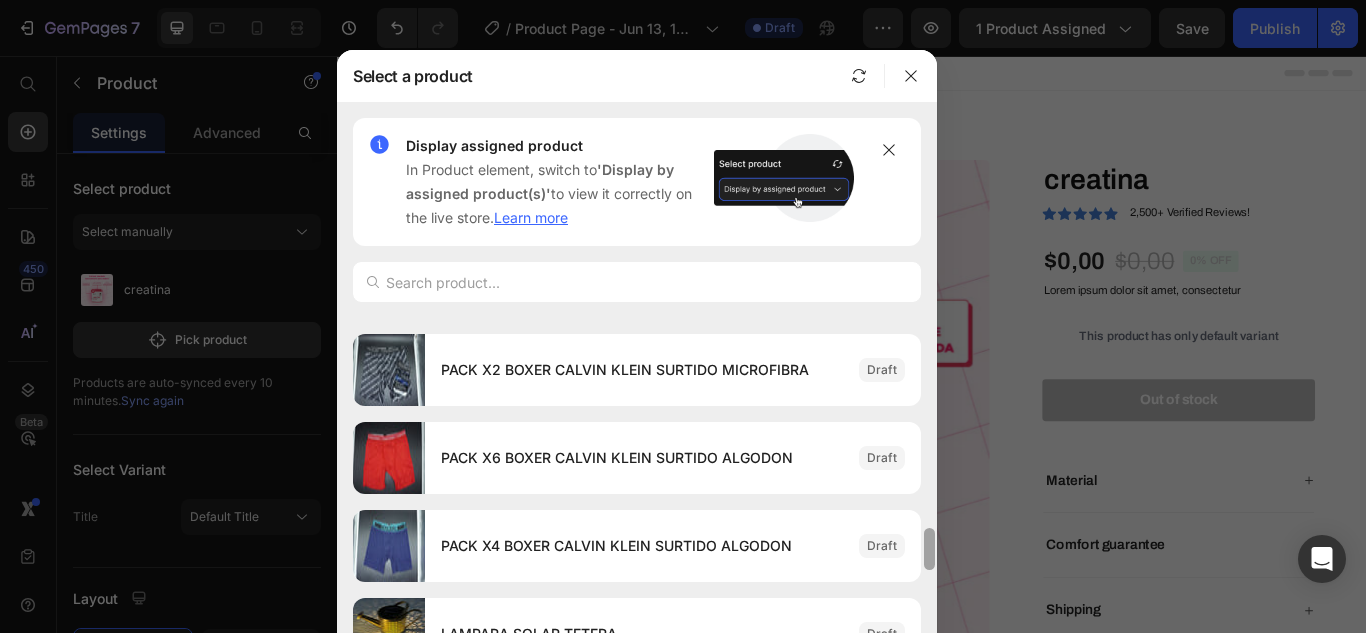 drag, startPoint x: 931, startPoint y: 510, endPoint x: 941, endPoint y: 669, distance: 159.31415 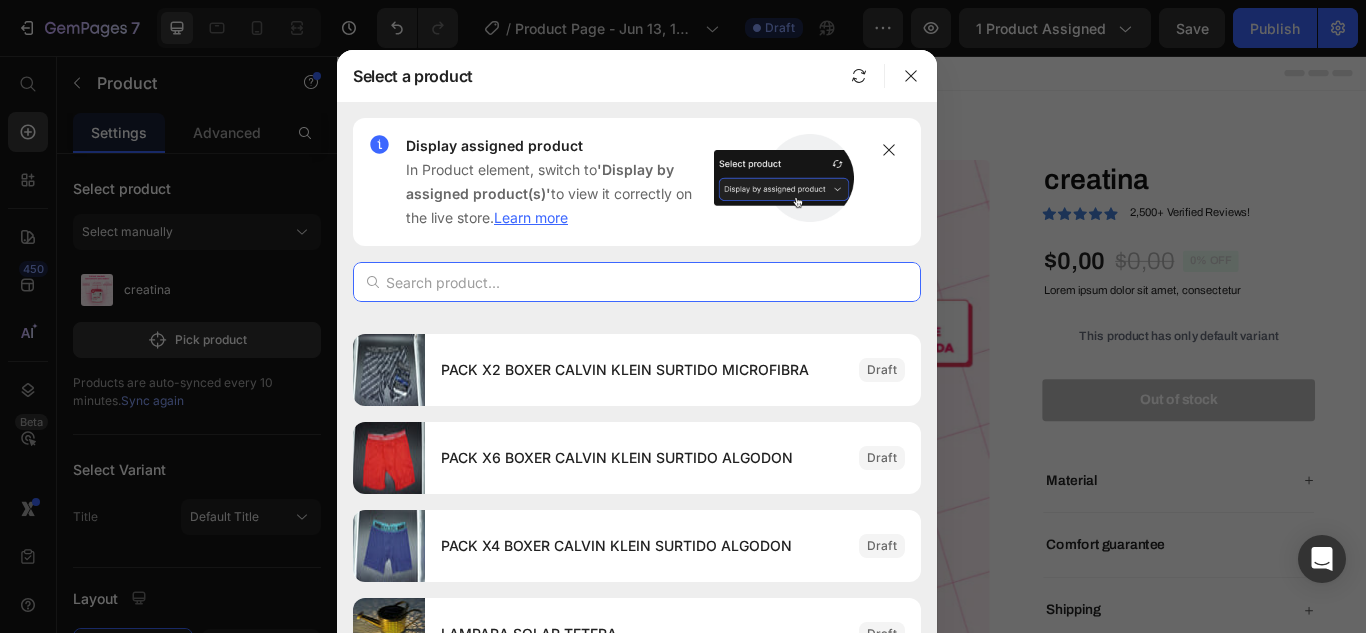 click at bounding box center [637, 282] 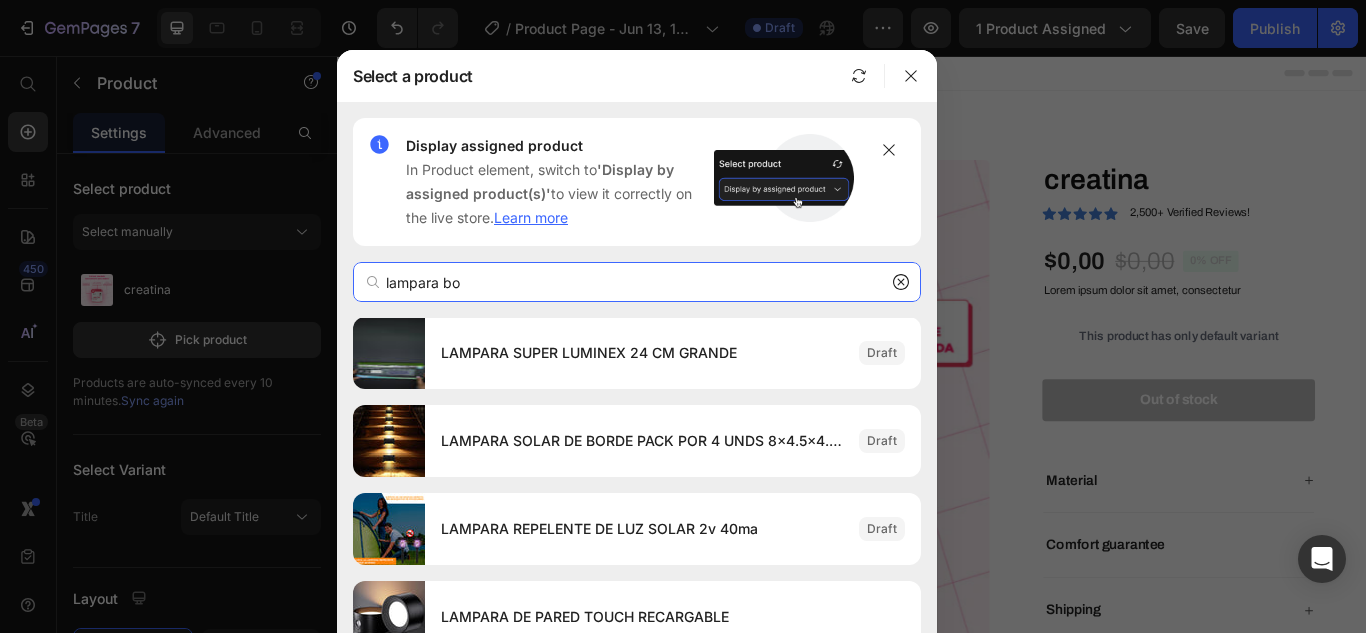 scroll, scrollTop: 0, scrollLeft: 0, axis: both 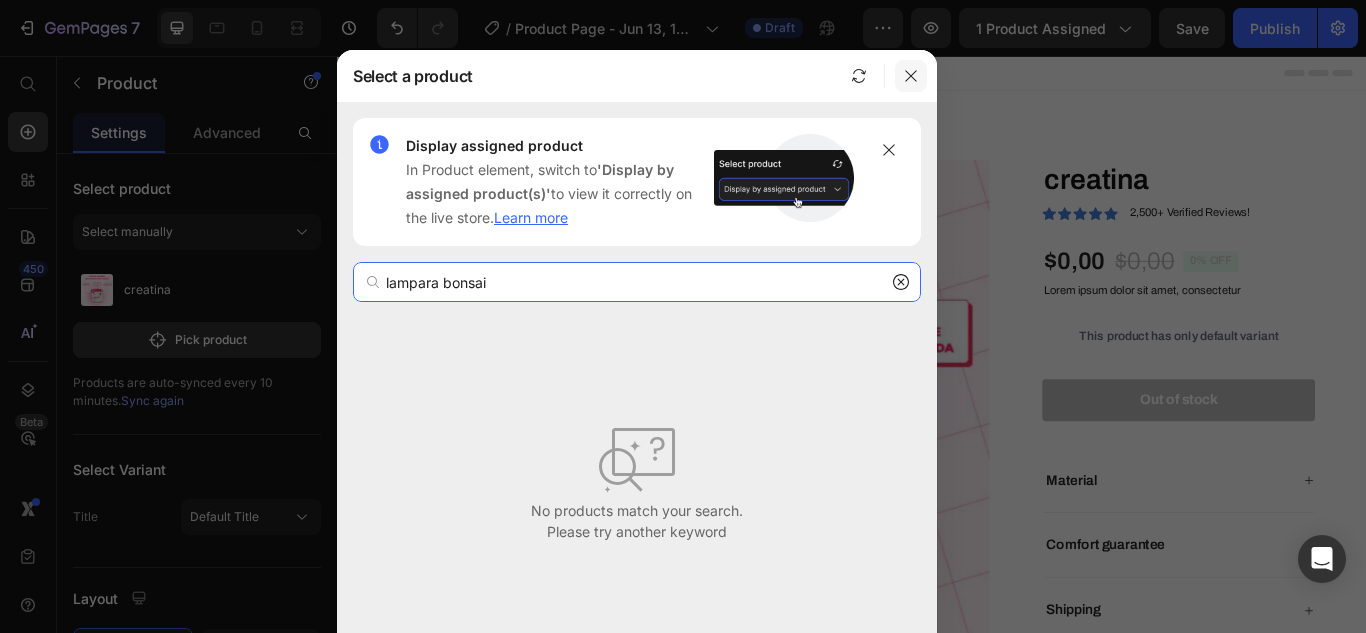 type on "lampara bonsai" 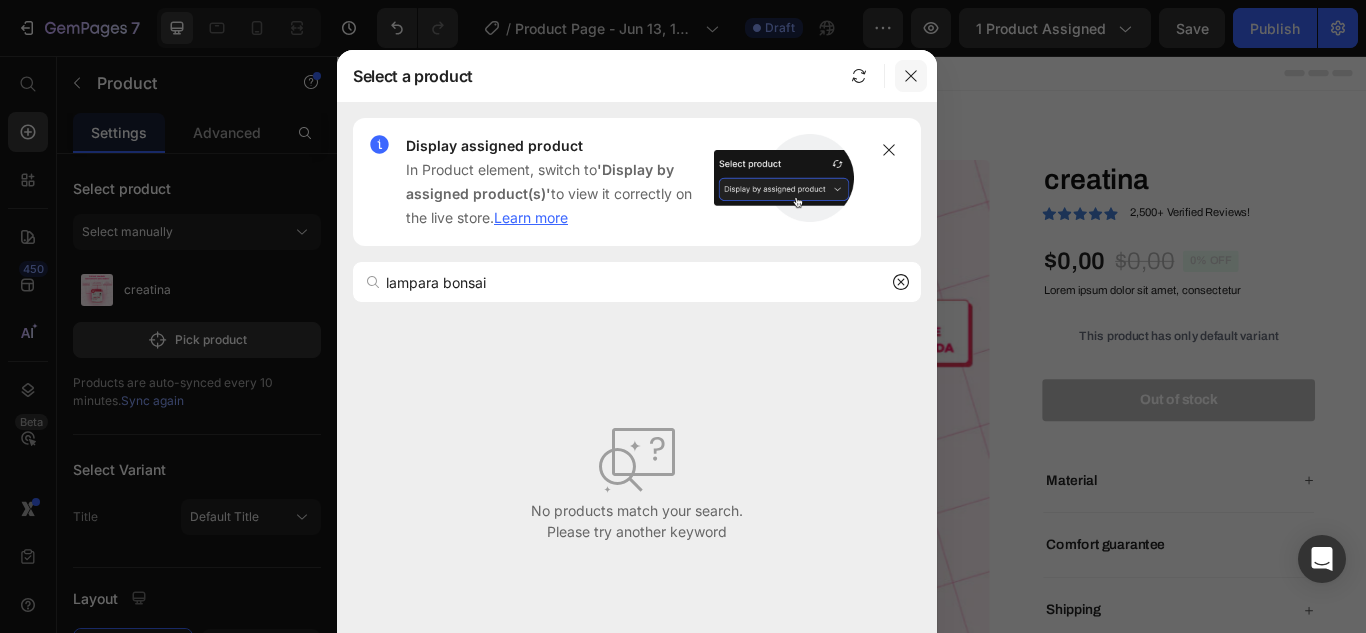 click 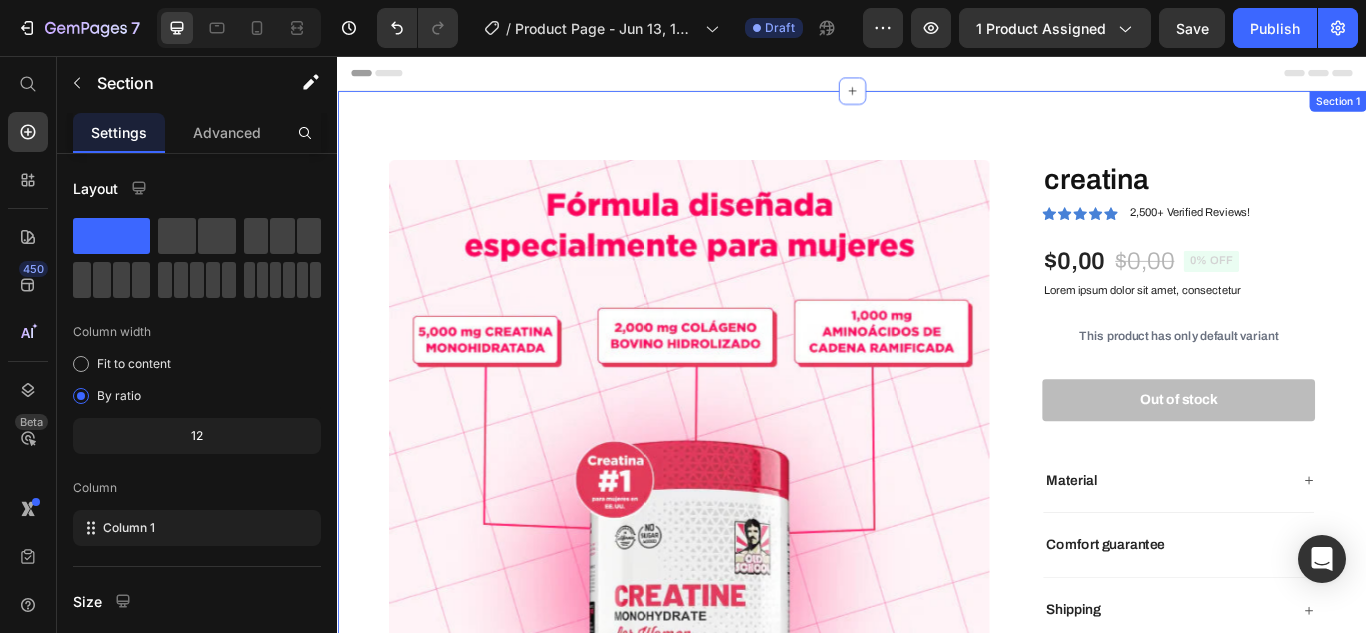 click on "Product Images creatina Product Title Icon Icon Icon Icon Icon Icon List 2,500+ Verified Reviews! Text Block Row $0,00 Product Price $0,00 Product Price 0% off Product Badge Row Lorem ipsum dolor sit amet, consectetur  Text Block This product has only default variant Product Variants & Swatches 1 Product Quantity Row Out of stock Add to Cart Row
Material
Comfort guarantee
Shipping Accordion Row Product Section 1" at bounding box center [937, 527] 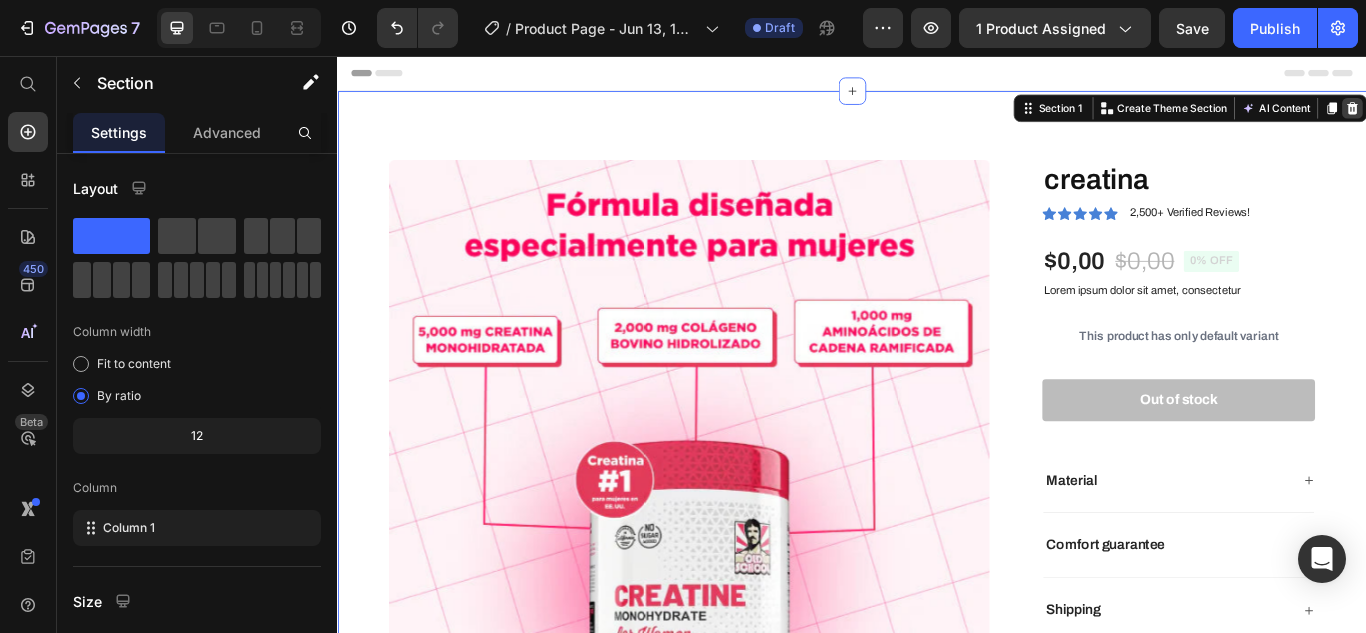 click 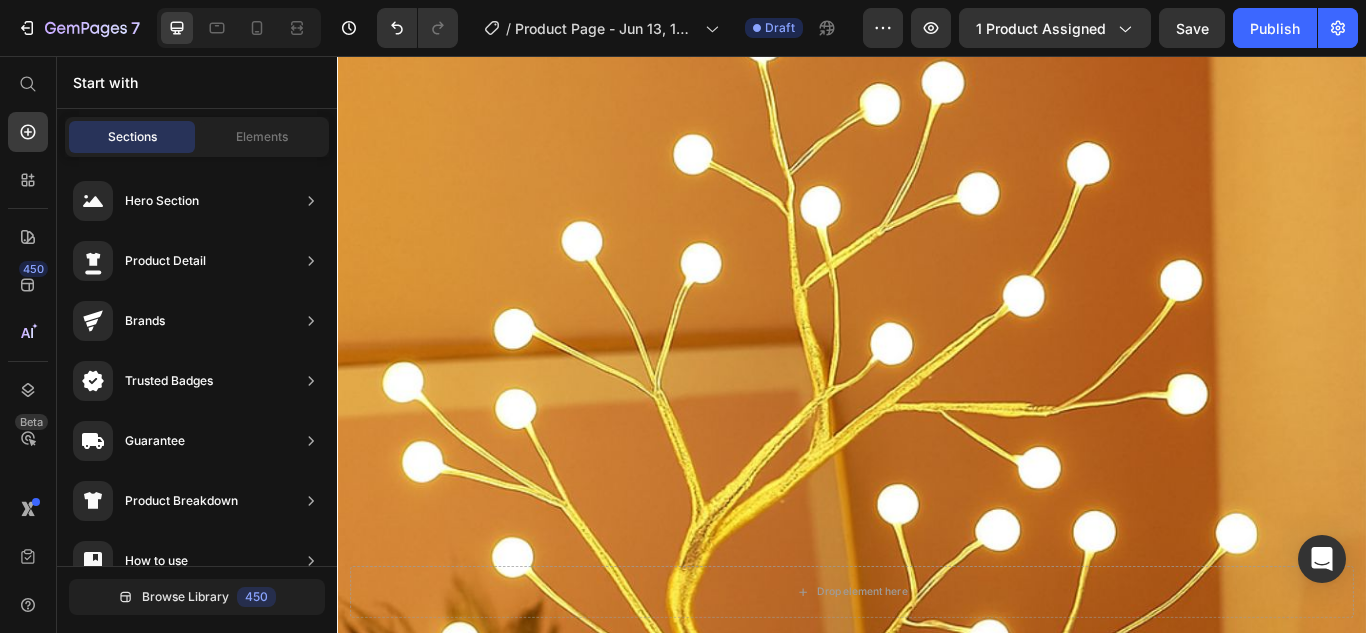 scroll, scrollTop: 0, scrollLeft: 0, axis: both 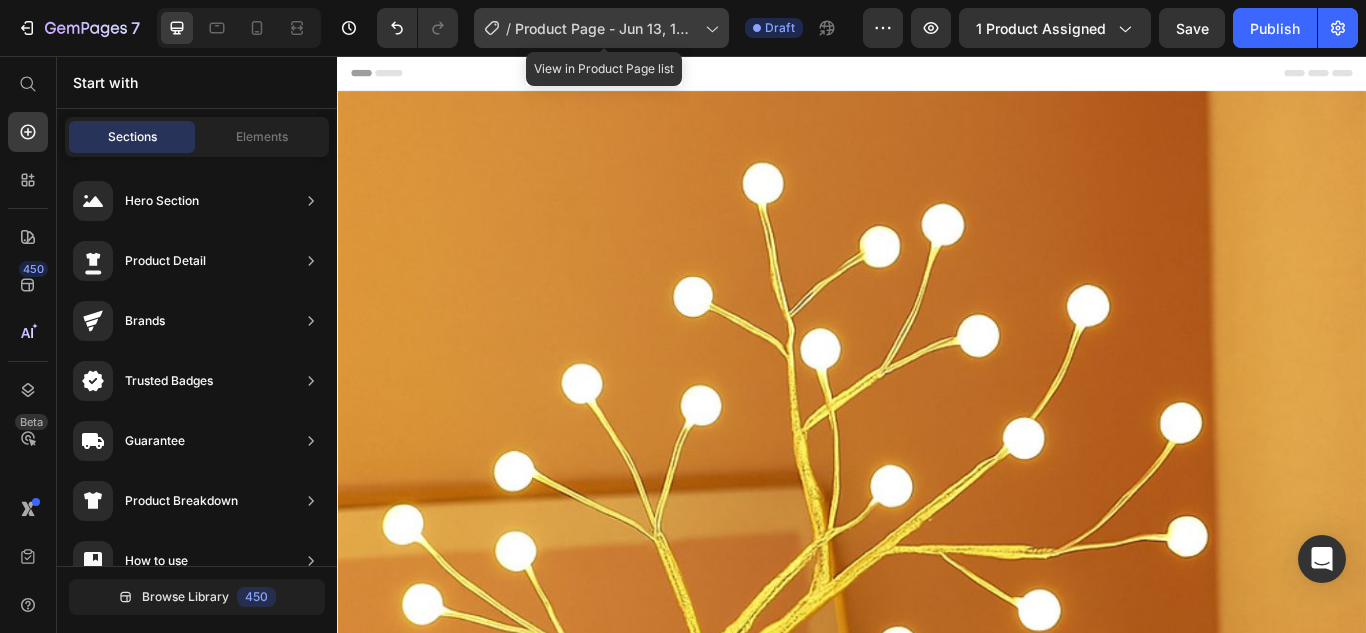 click on "Product Page - Jun 13, 12:19:26" at bounding box center [606, 28] 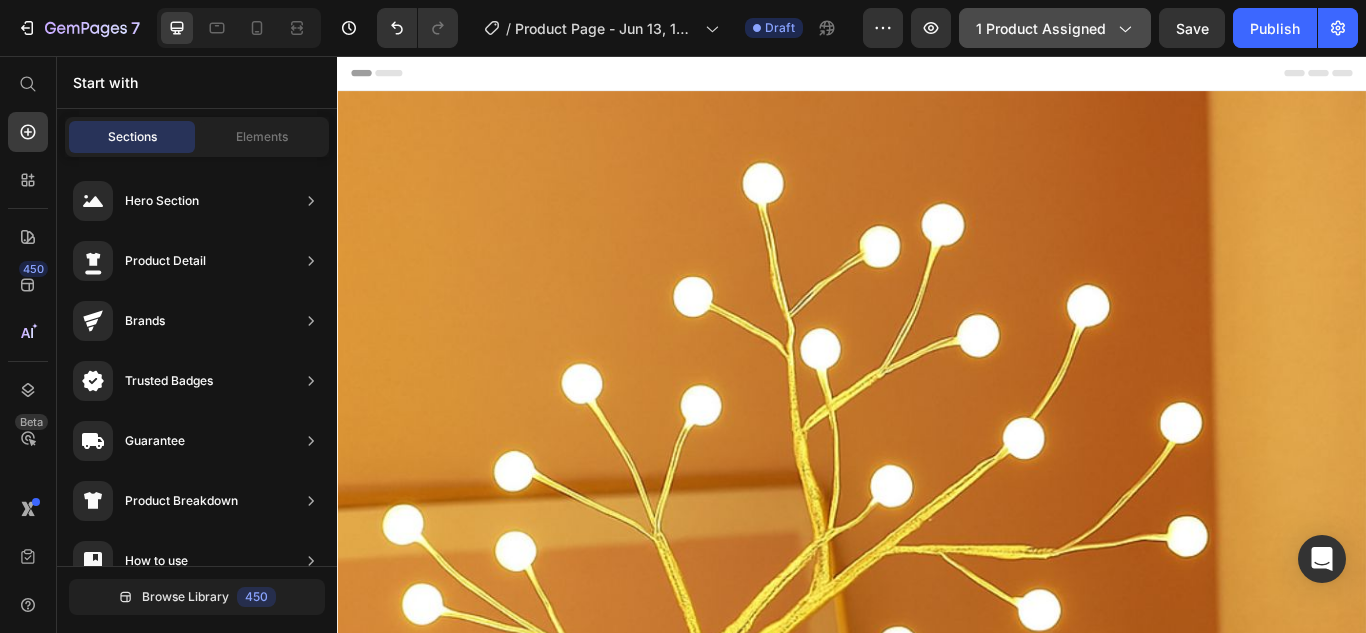 click on "1 product assigned" 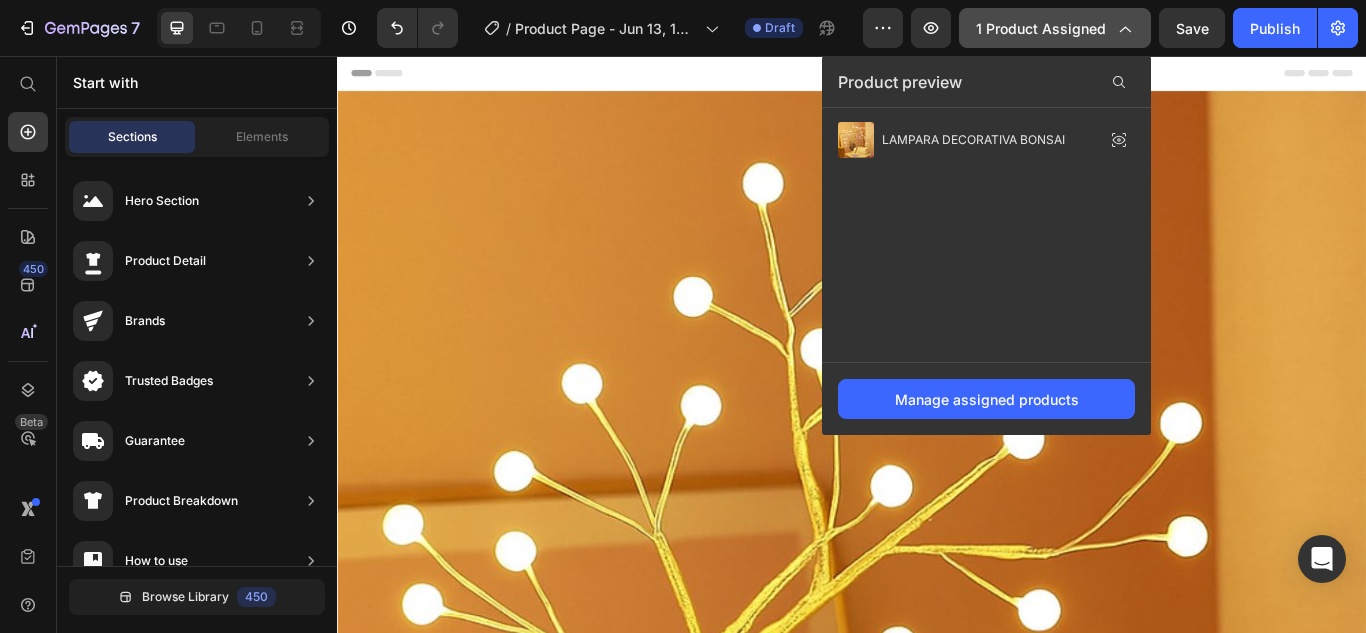 click on "1 product assigned" 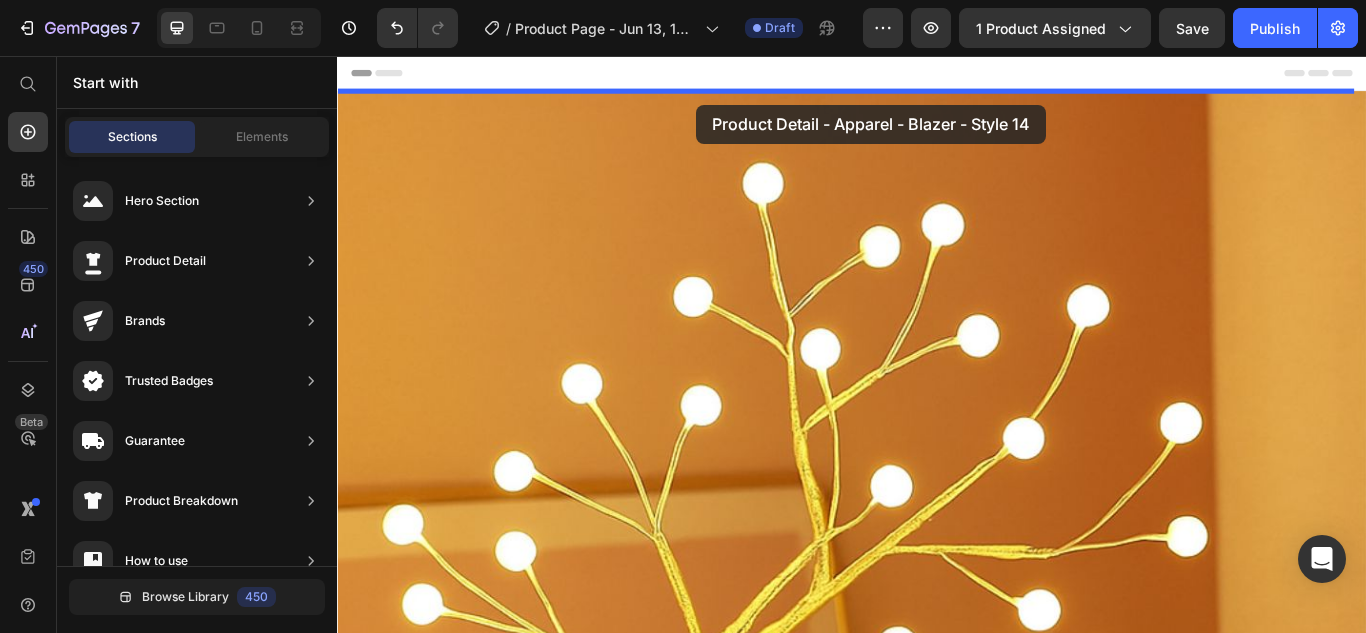 drag, startPoint x: 813, startPoint y: 269, endPoint x: 756, endPoint y: 111, distance: 167.96725 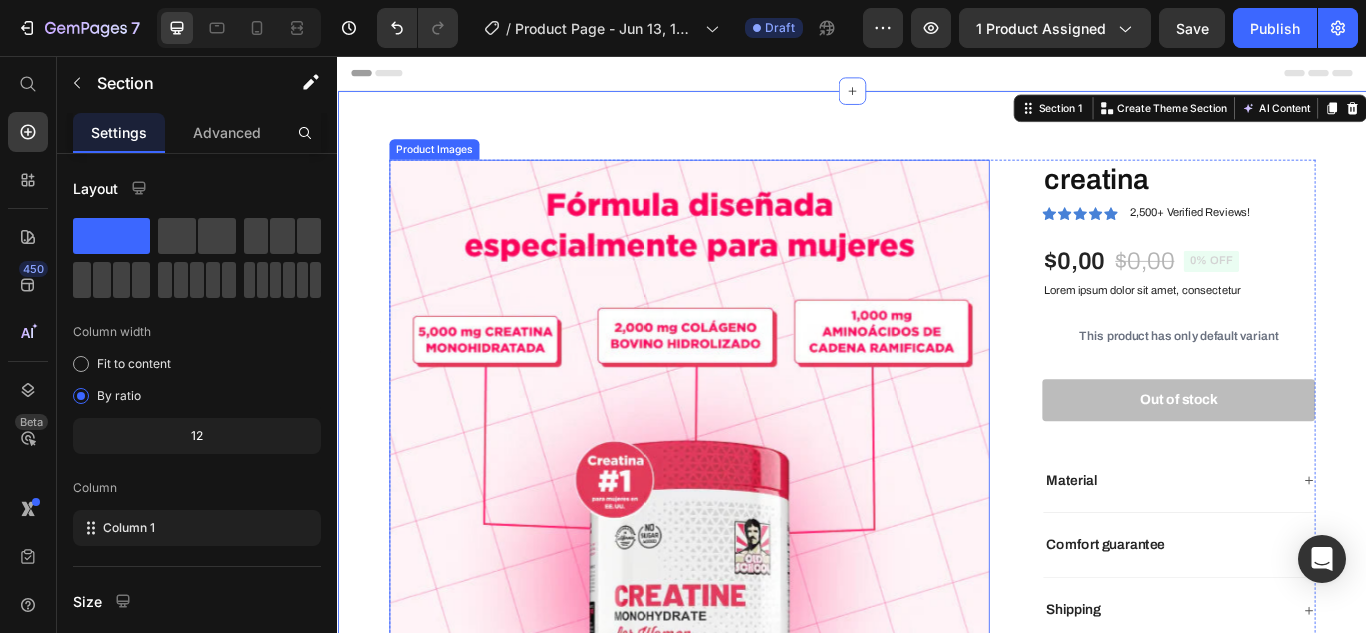 click at bounding box center (747, 527) 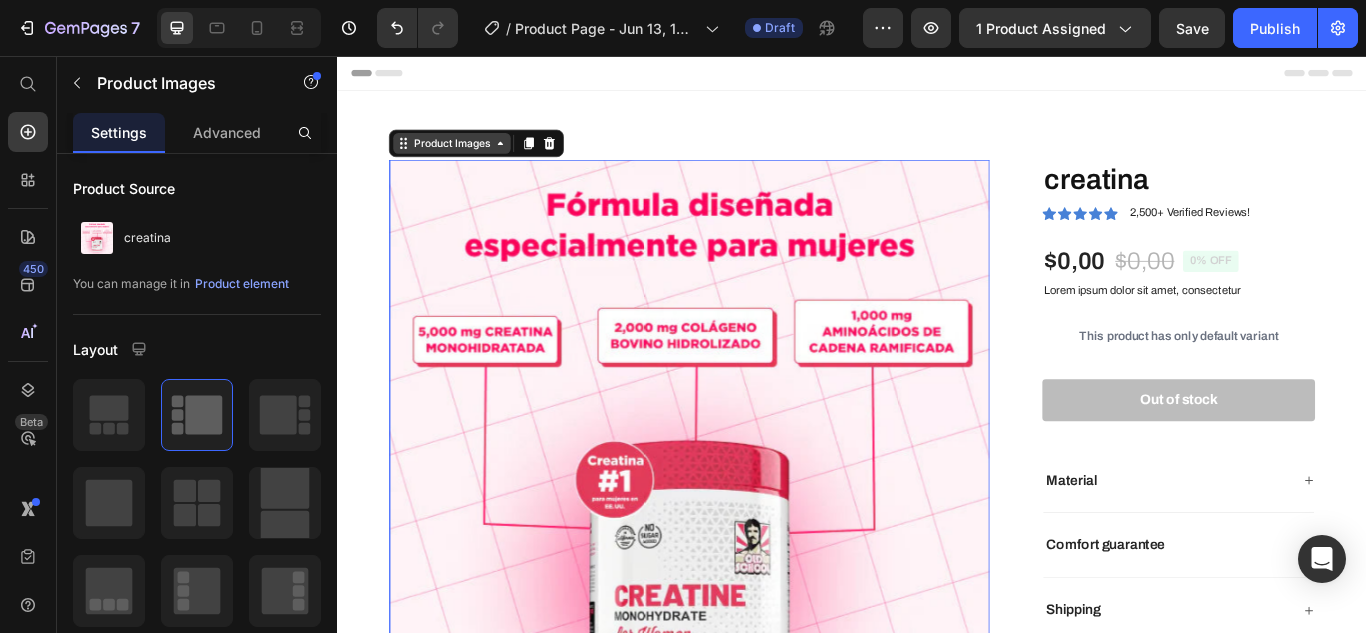 click on "Product Images" at bounding box center [470, 158] 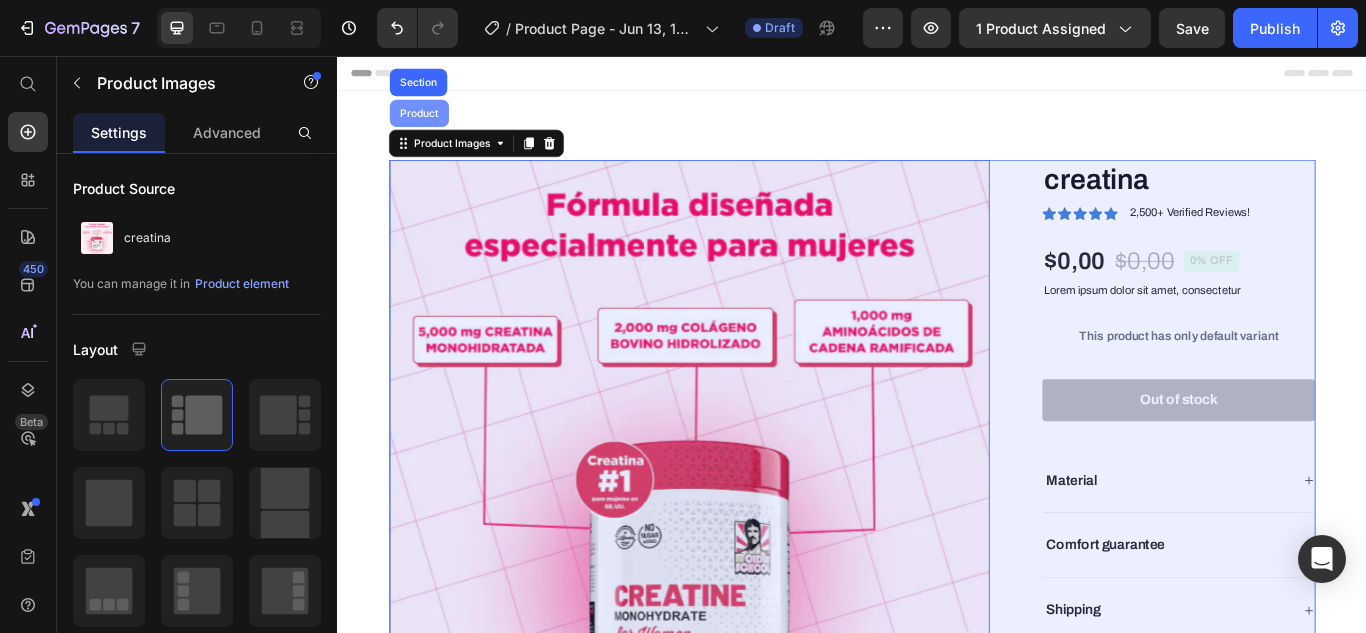 click on "Product" at bounding box center [432, 123] 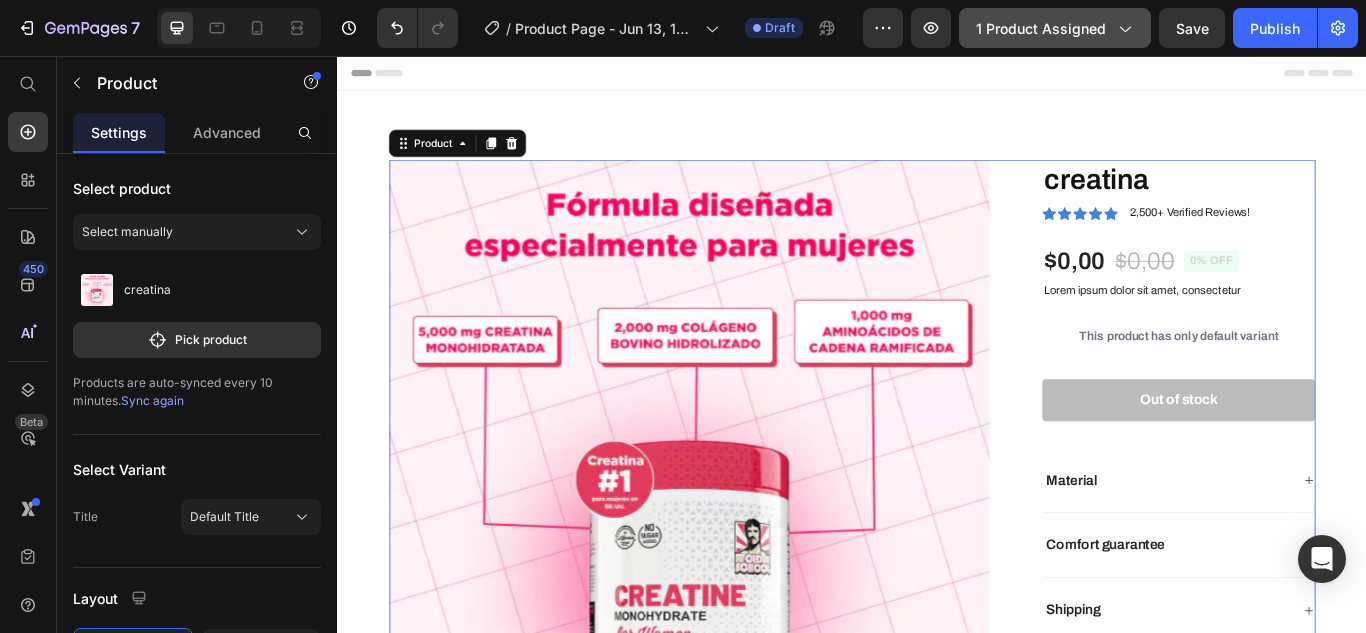 click on "1 product assigned" 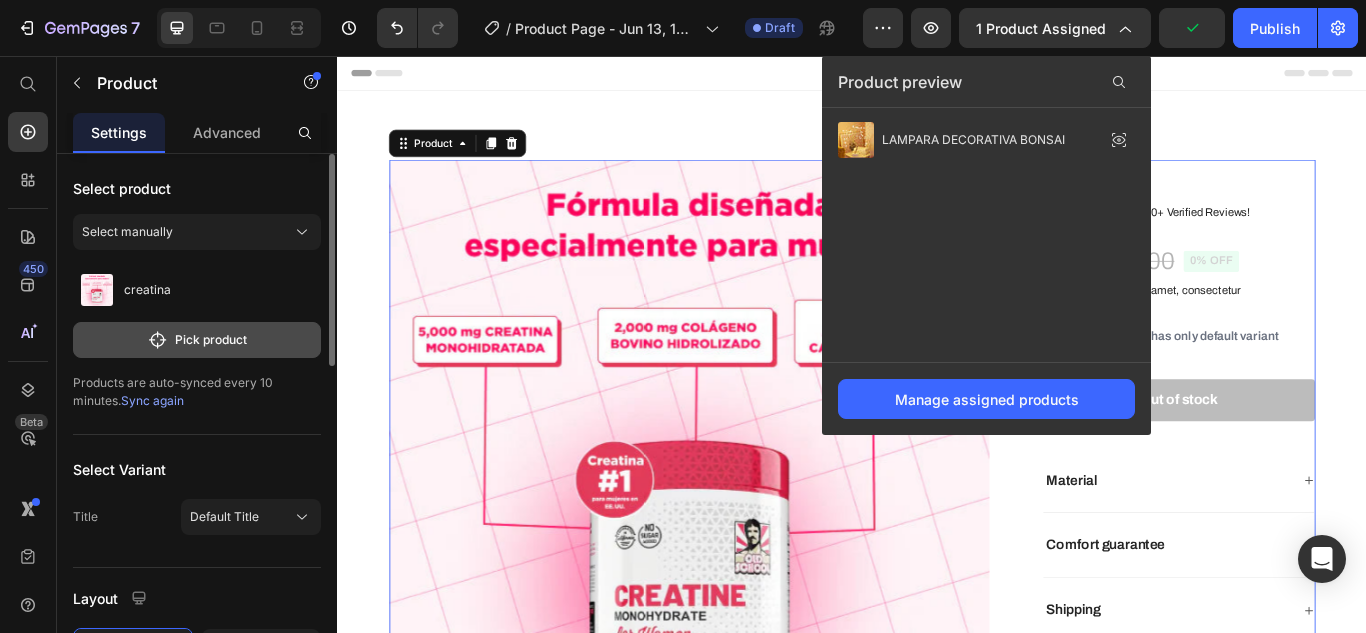 click on "Pick product" at bounding box center [197, 340] 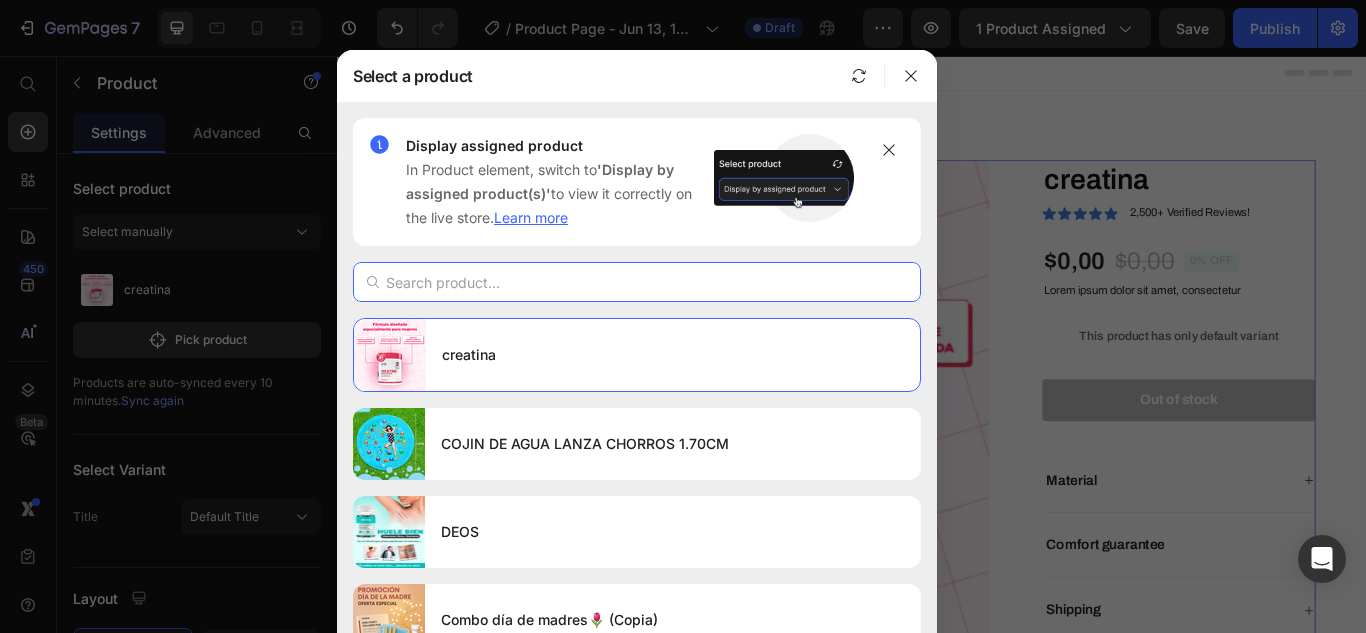 click at bounding box center [637, 282] 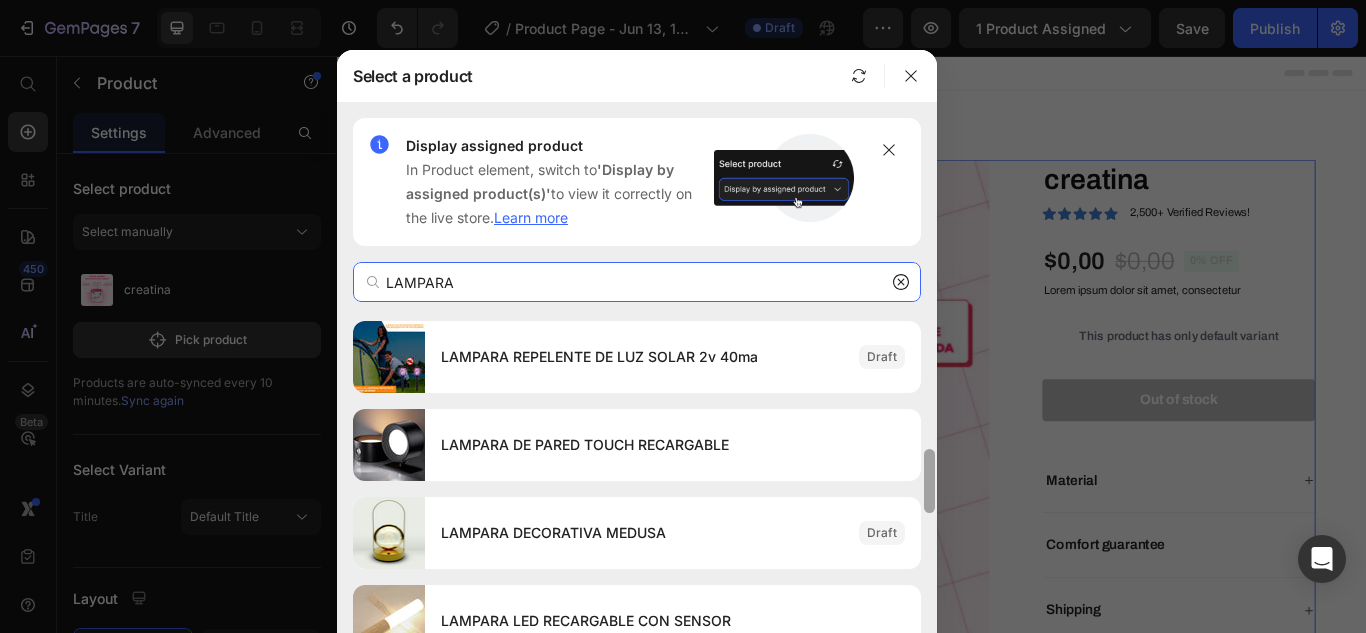 scroll, scrollTop: 706, scrollLeft: 0, axis: vertical 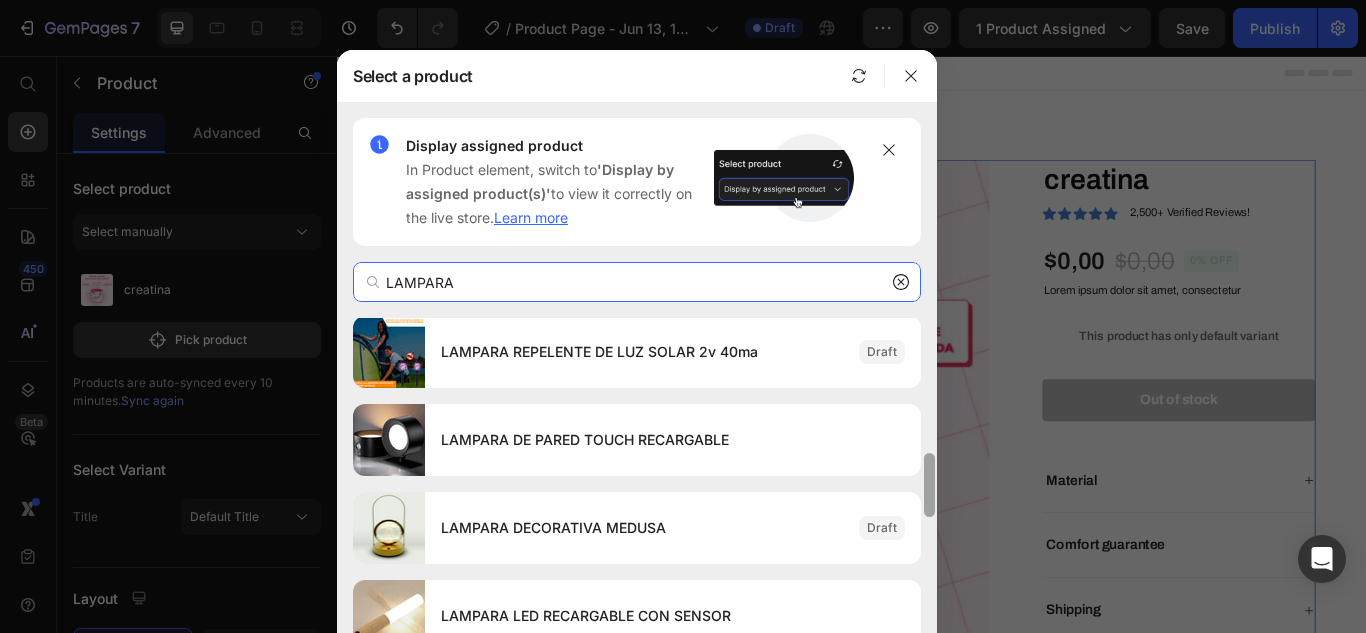 drag, startPoint x: 932, startPoint y: 338, endPoint x: 953, endPoint y: 613, distance: 275.80066 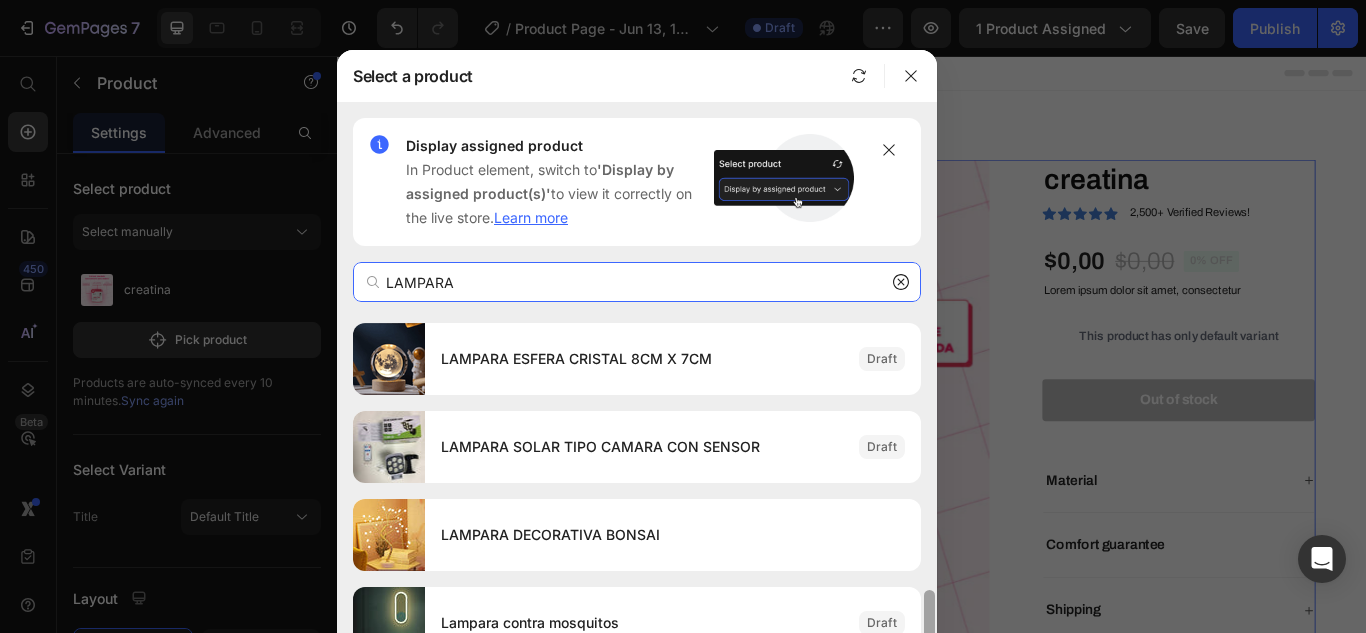 scroll, scrollTop: 1497, scrollLeft: 0, axis: vertical 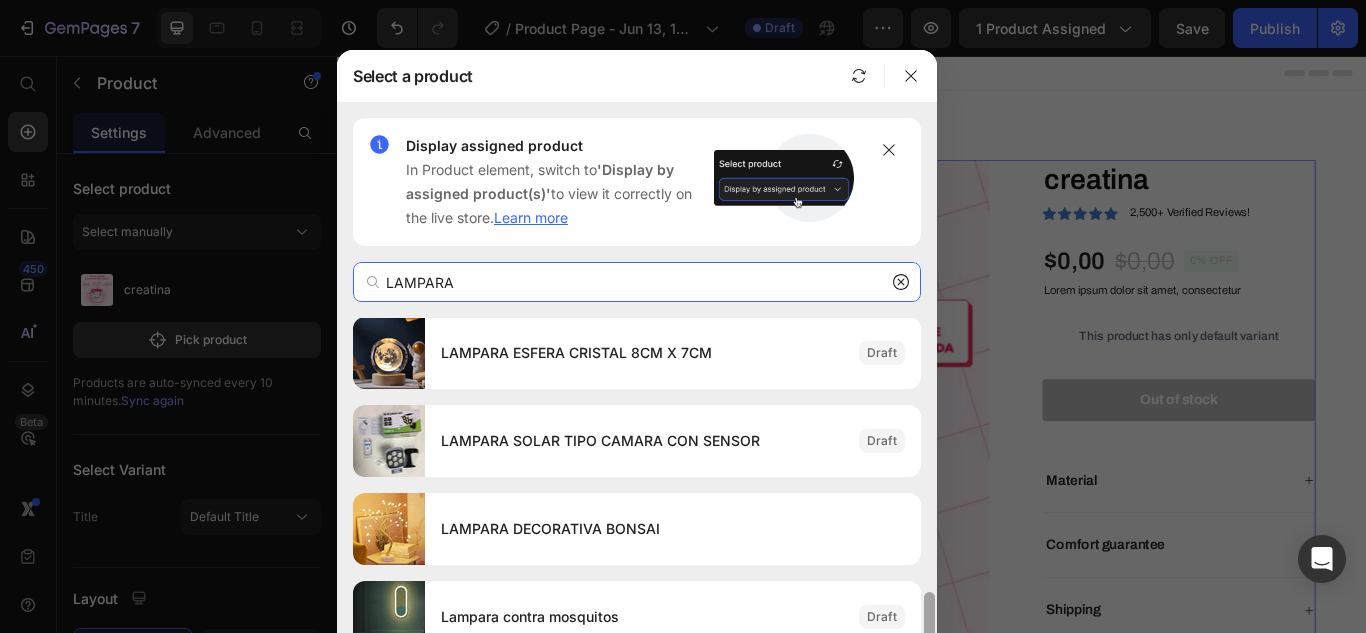drag, startPoint x: 932, startPoint y: 475, endPoint x: 938, endPoint y: 633, distance: 158.11388 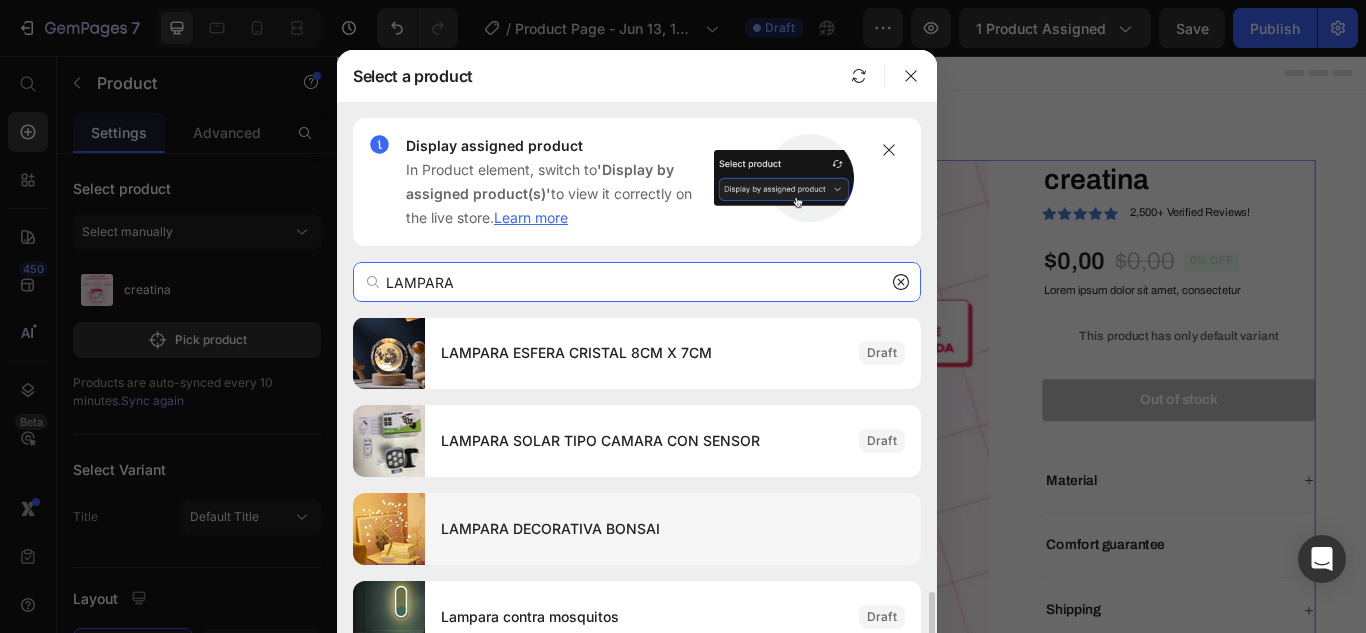type on "LAMPARA" 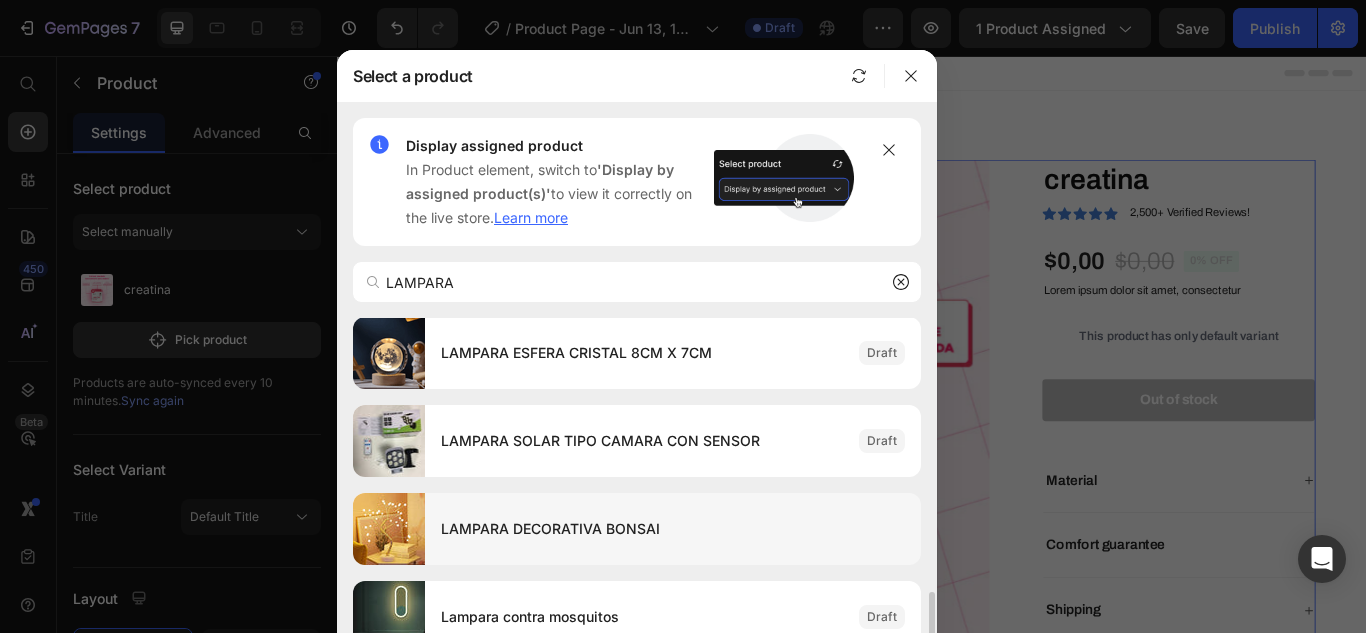 click on "LAMPARA DECORATIVA BONSAI" at bounding box center (673, 529) 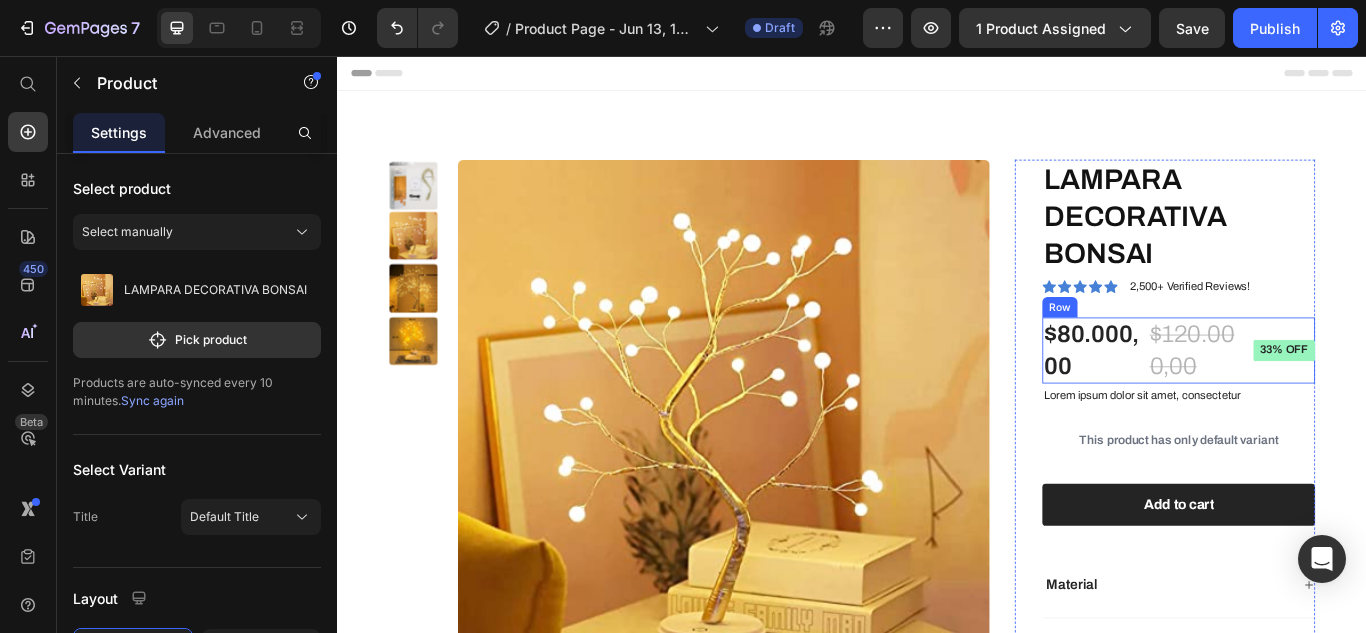 click on "33% off Product Badge" at bounding box center [1441, 399] 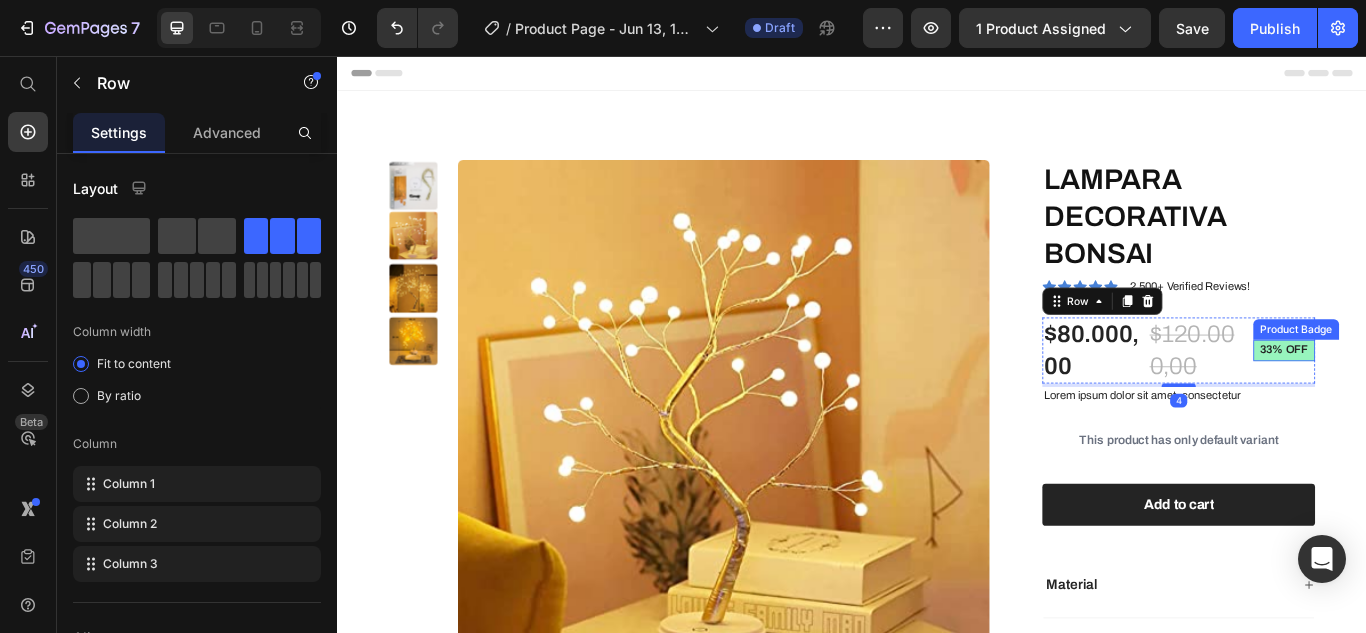 click on "33% off" at bounding box center [1441, 399] 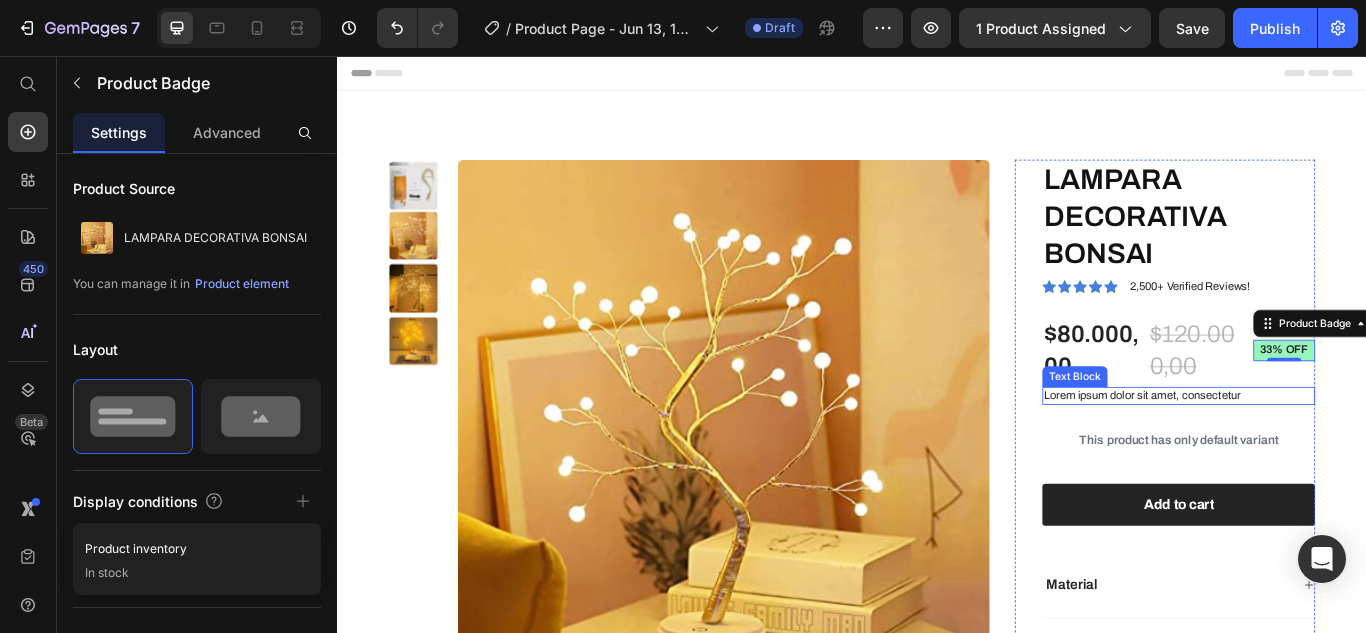 click on "Lorem ipsum dolor sit amet, consectetur" at bounding box center [1318, 452] 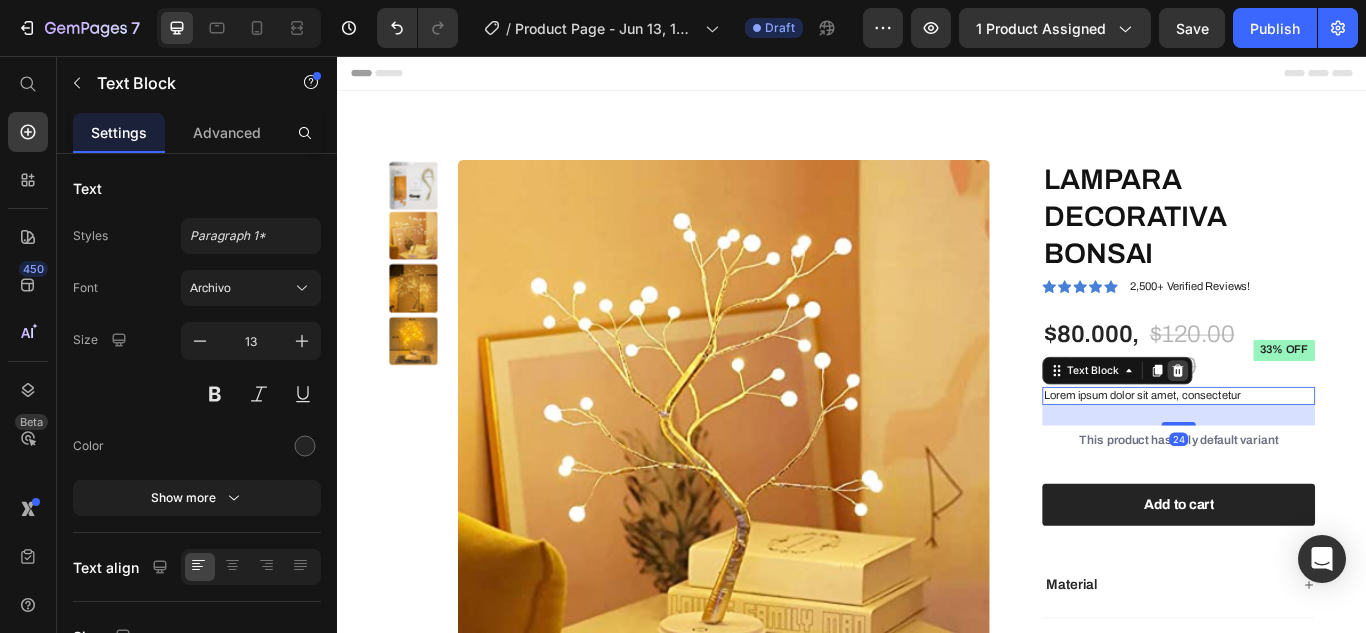 click at bounding box center (1317, 423) 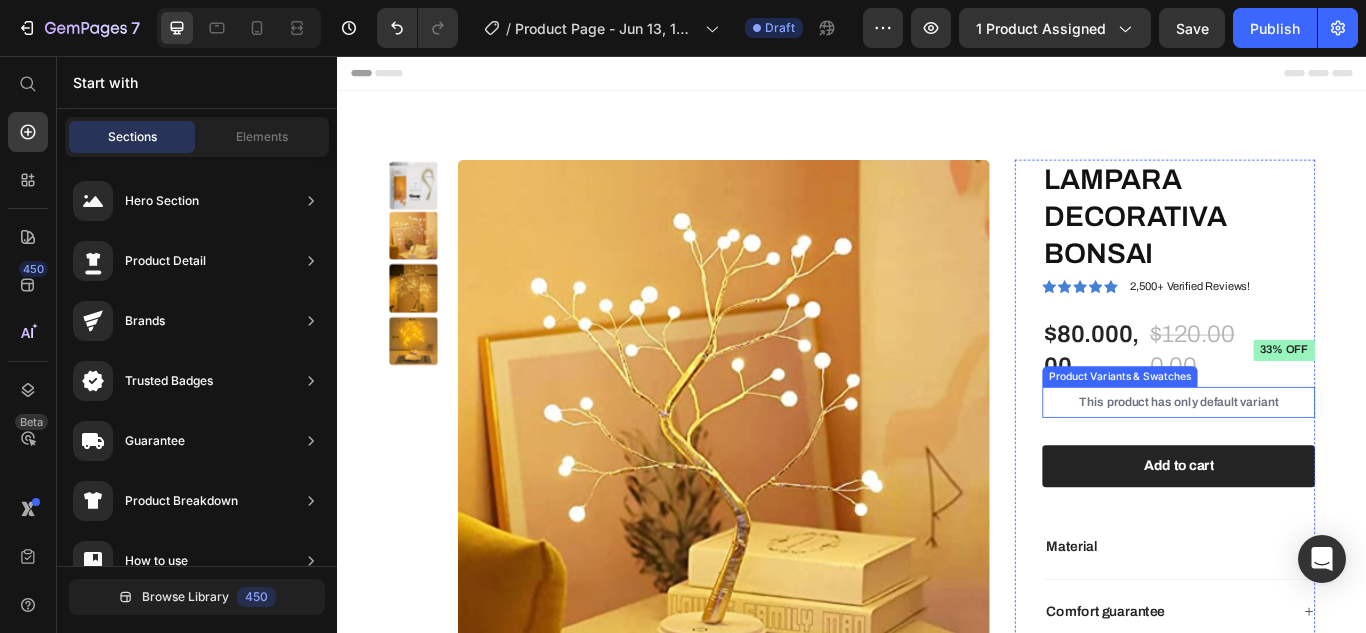 click on "This product has only default variant" at bounding box center [1318, 460] 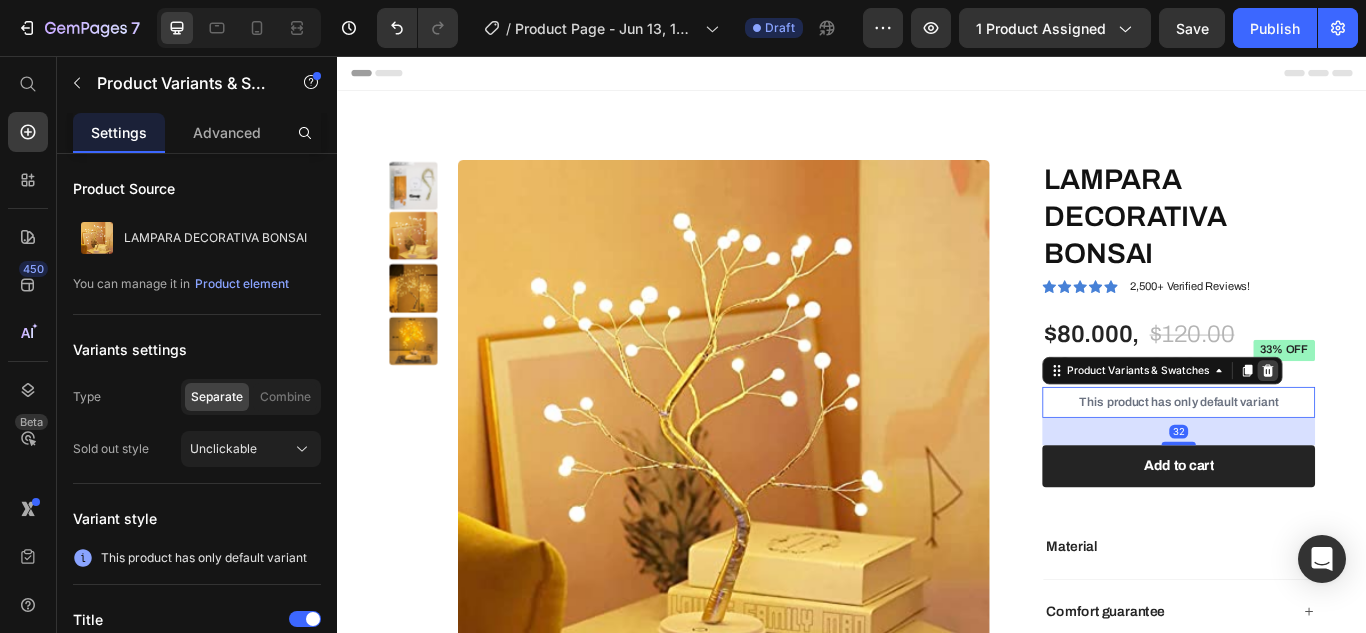 click 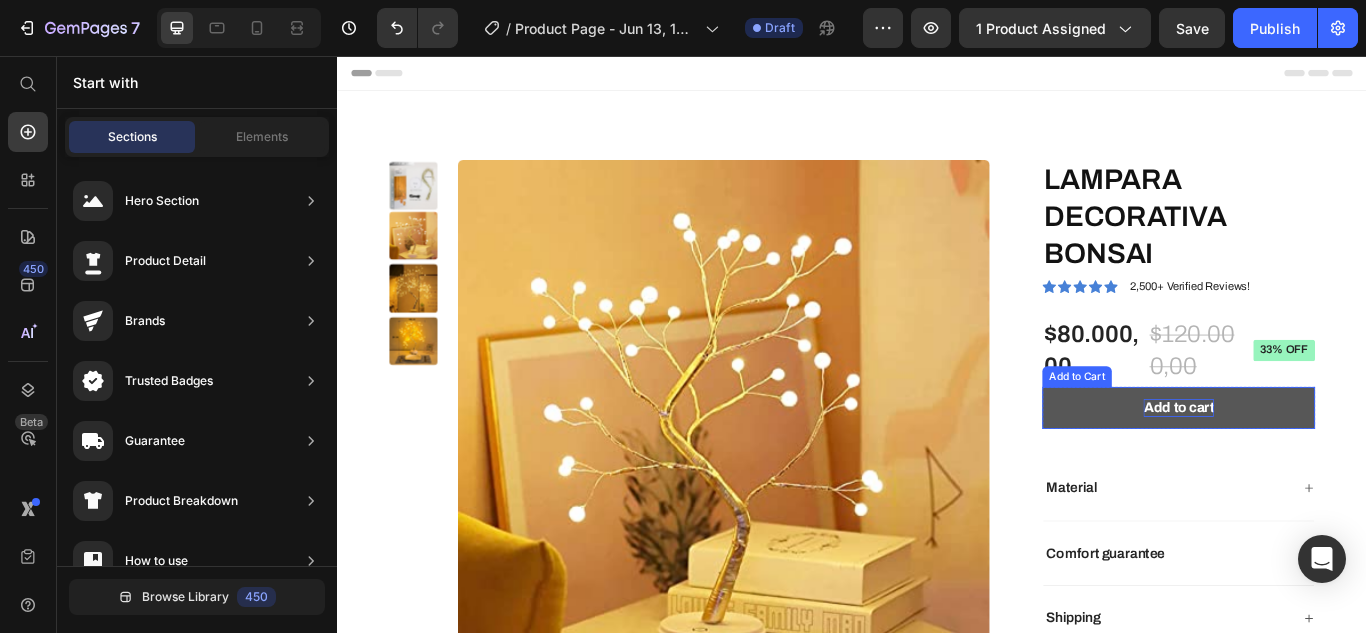 click on "Add to cart" at bounding box center (1318, 466) 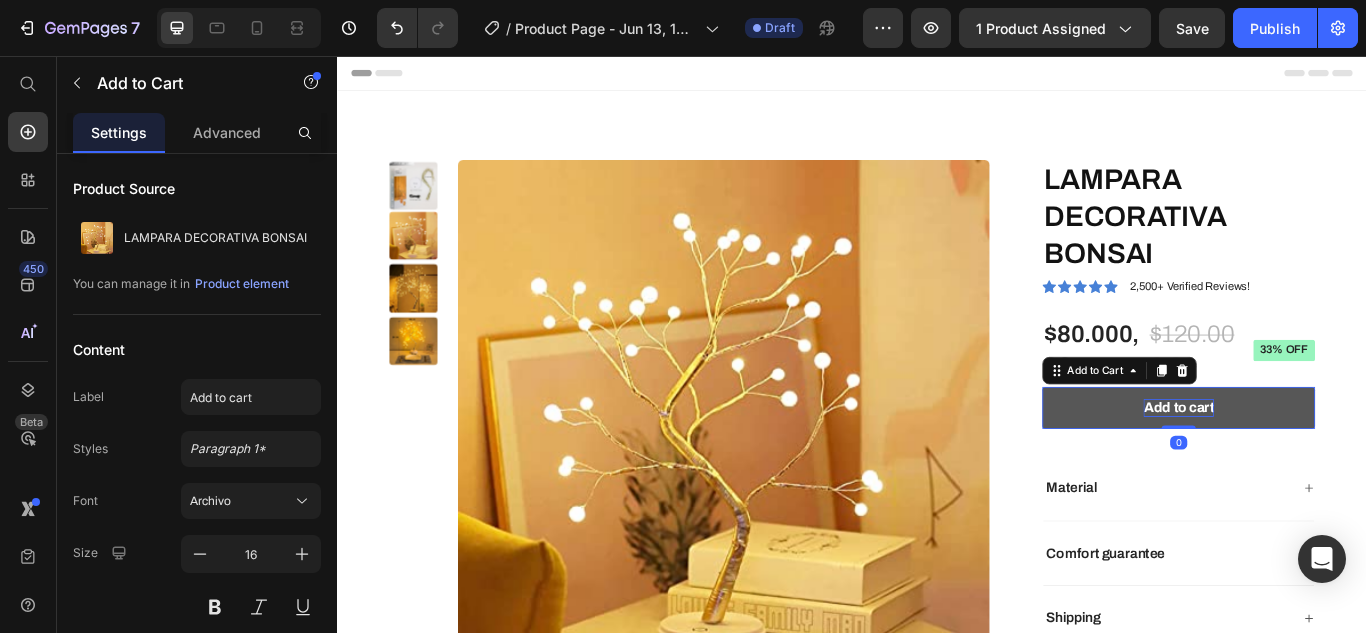 click on "Add to cart" at bounding box center [1318, 466] 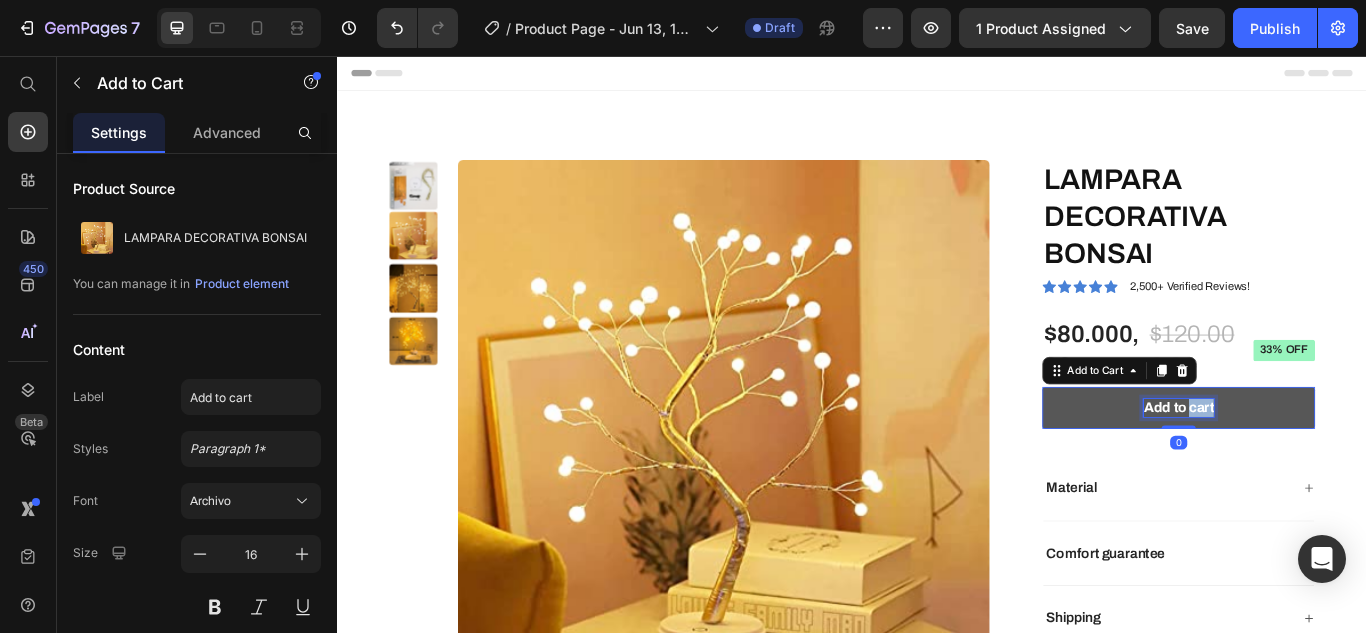 click on "Add to cart" at bounding box center (1318, 466) 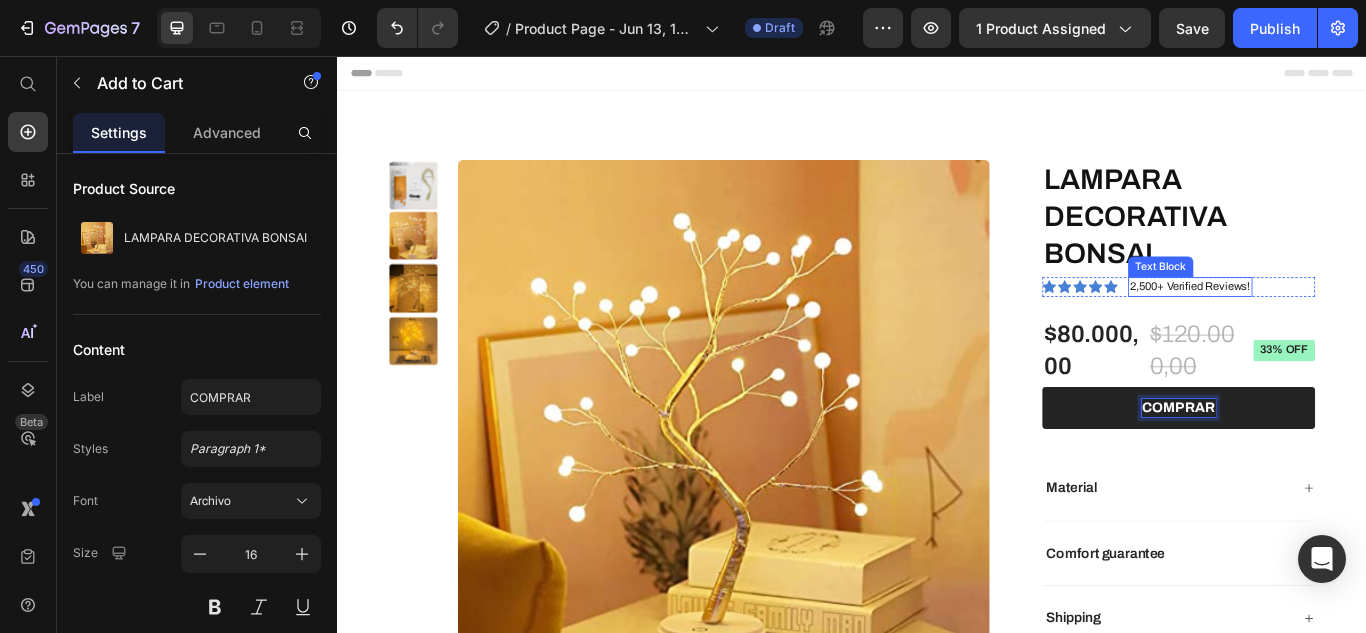 click on "2,500+ Verified Reviews!" at bounding box center (1331, 326) 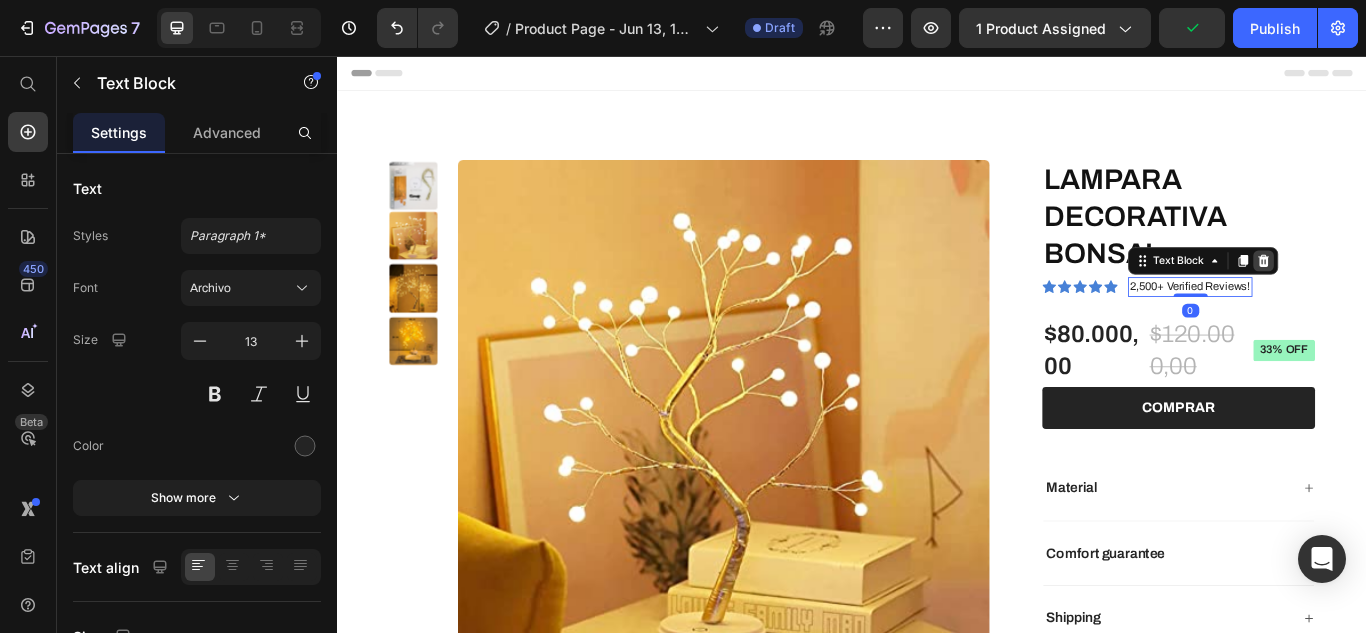 click 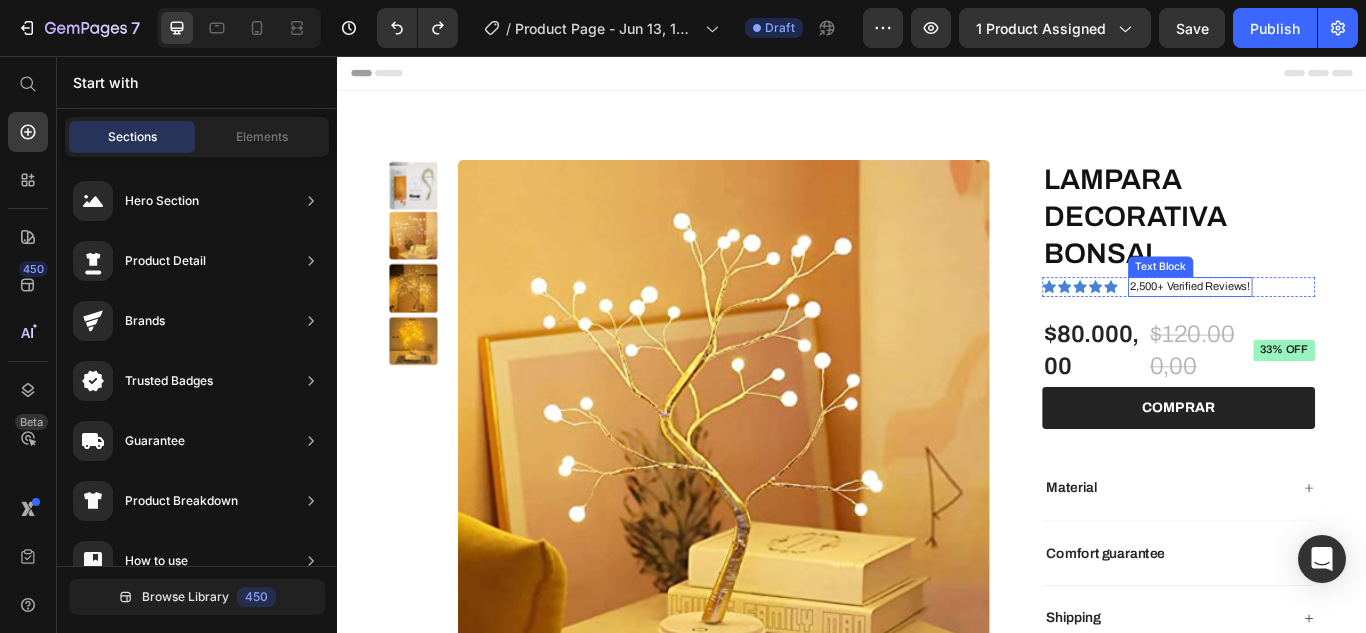 click on "2,500+ Verified Reviews!" at bounding box center (1331, 326) 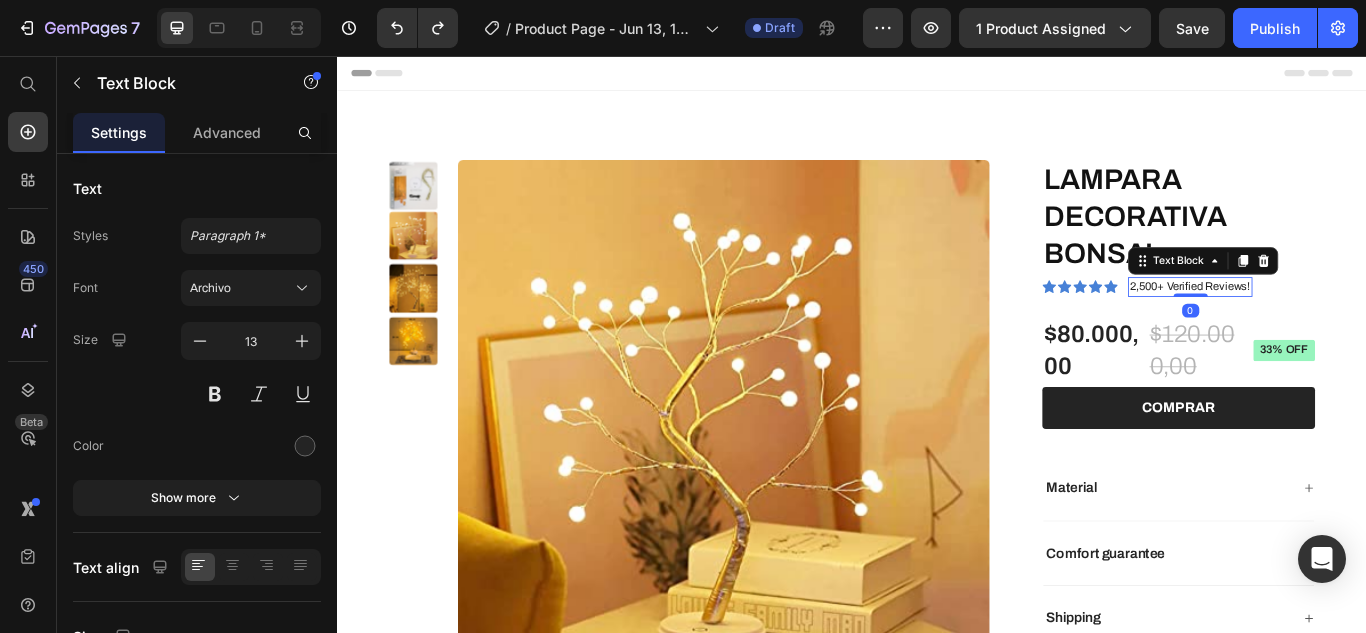 click on "2,500+ Verified Reviews!" at bounding box center [1331, 326] 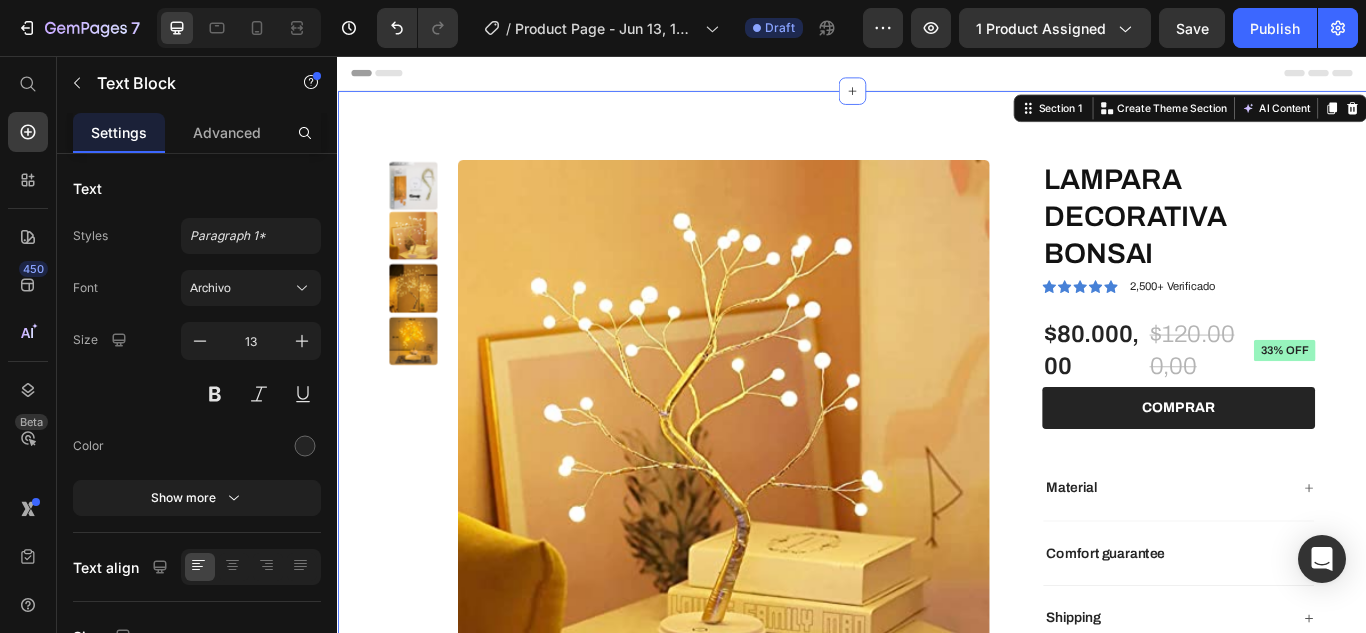 click on "Product Images LAMPARA DECORATIVA BONSAI Product Title Icon Icon Icon Icon Icon Icon List 2,500+ Verificado Text Block Row $80.000,00 Product Price $120.000,00 Product Price 33% off Product Badge Row 1 Product Quantity Row COMPRAR Add to Cart Row
Material
Comfort guarantee
Shipping Accordion Row Product Section 1   You can create reusable sections Create Theme Section AI Content Write with GemAI What would you like to describe here? Tone and Voice Persuasive Product Show more Generate" at bounding box center (937, 482) 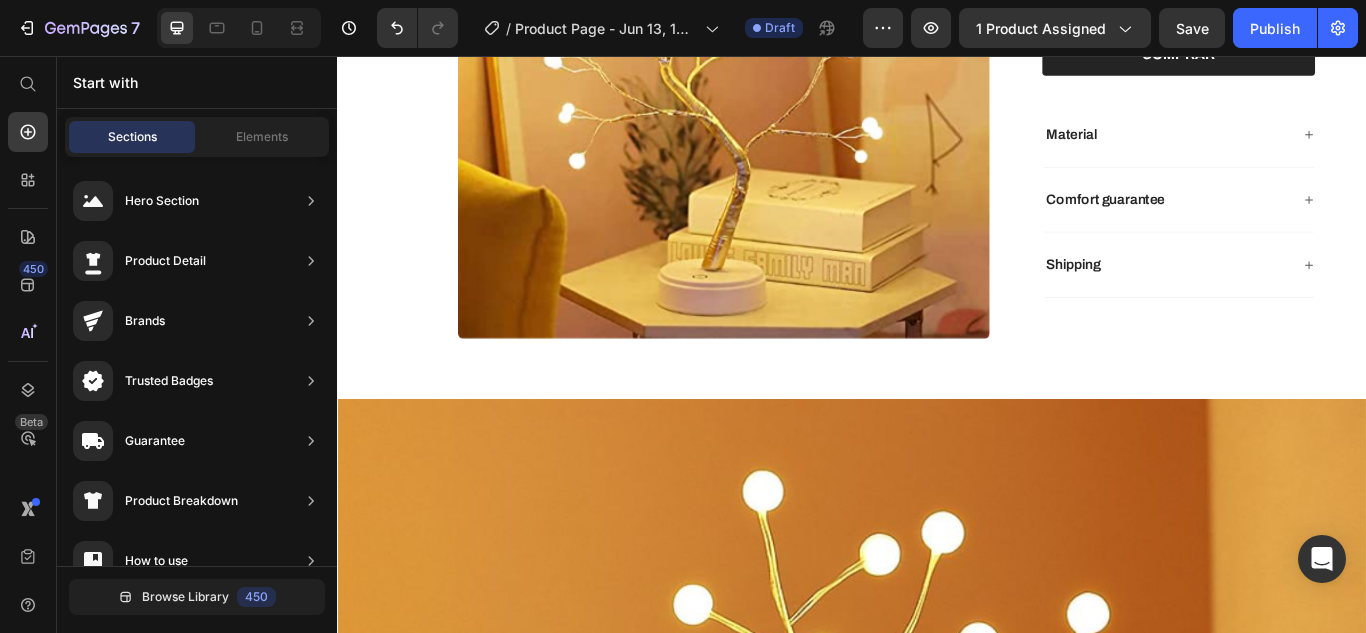 scroll, scrollTop: 379, scrollLeft: 0, axis: vertical 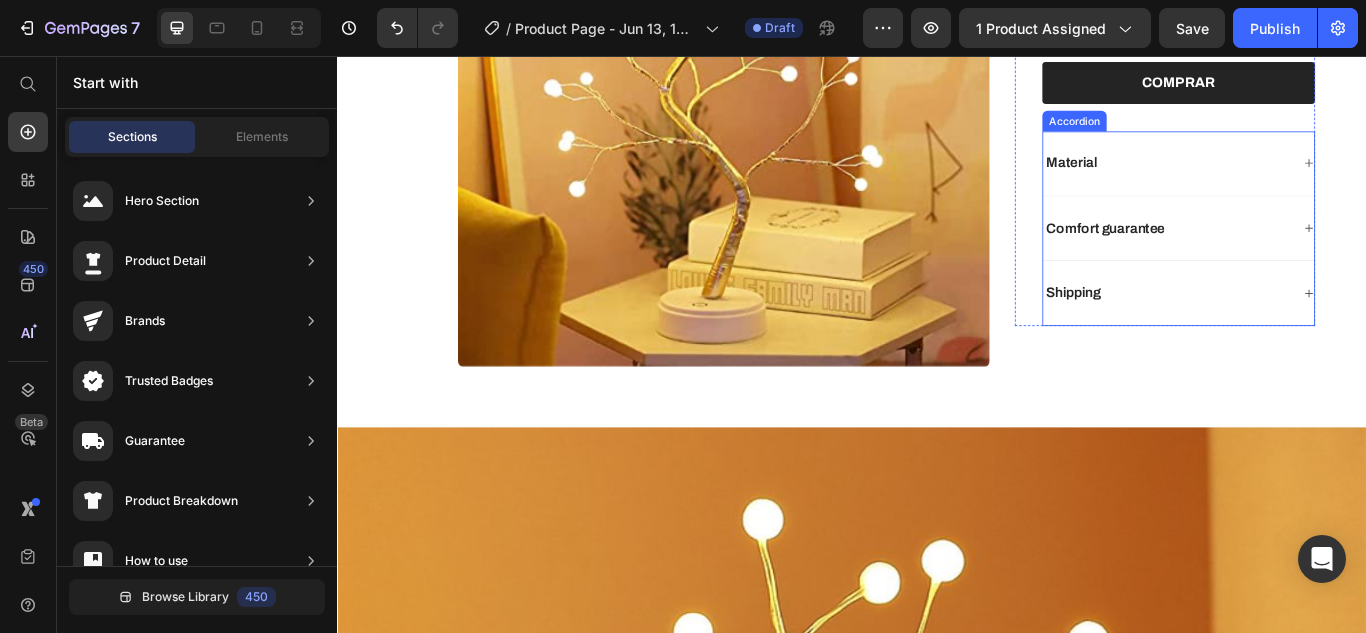 click on "Accordion" at bounding box center (1196, 132) 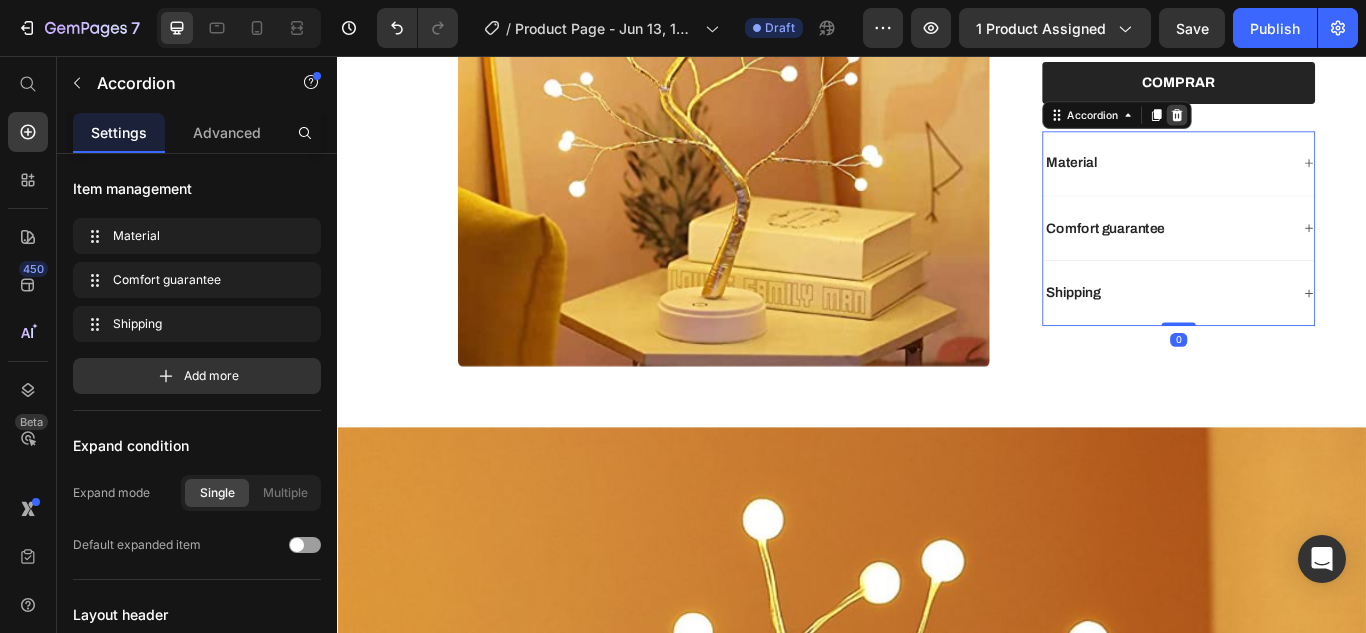 click 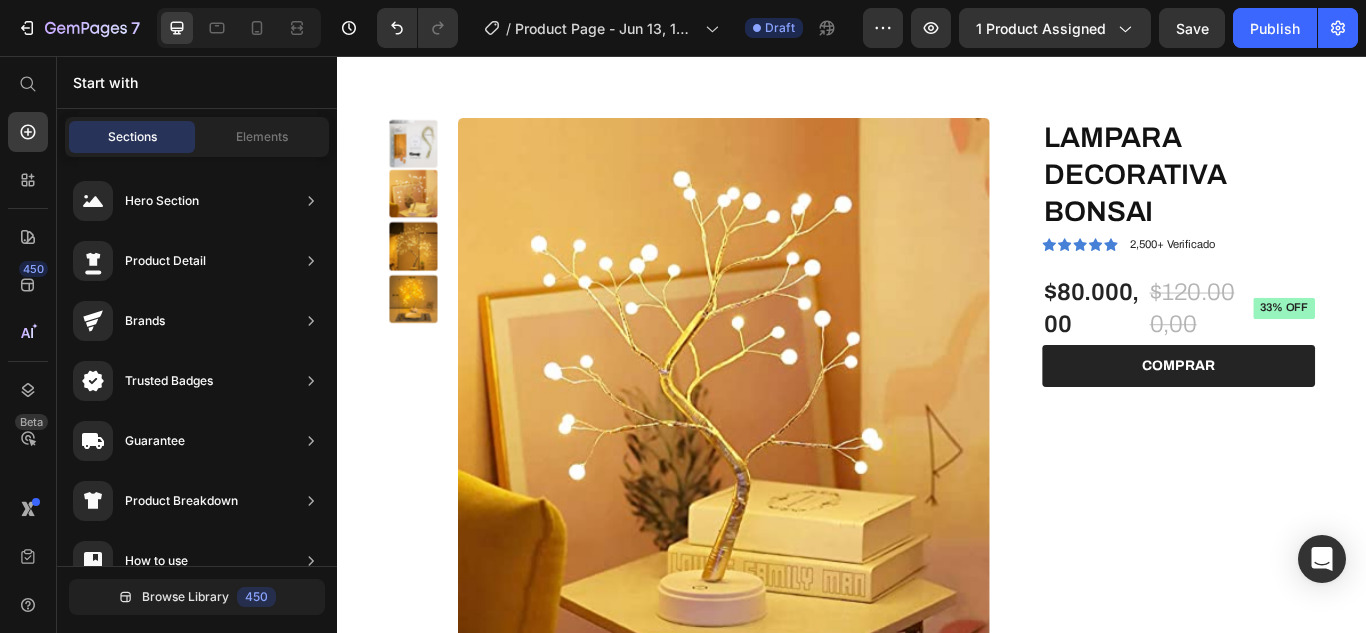scroll, scrollTop: 33, scrollLeft: 0, axis: vertical 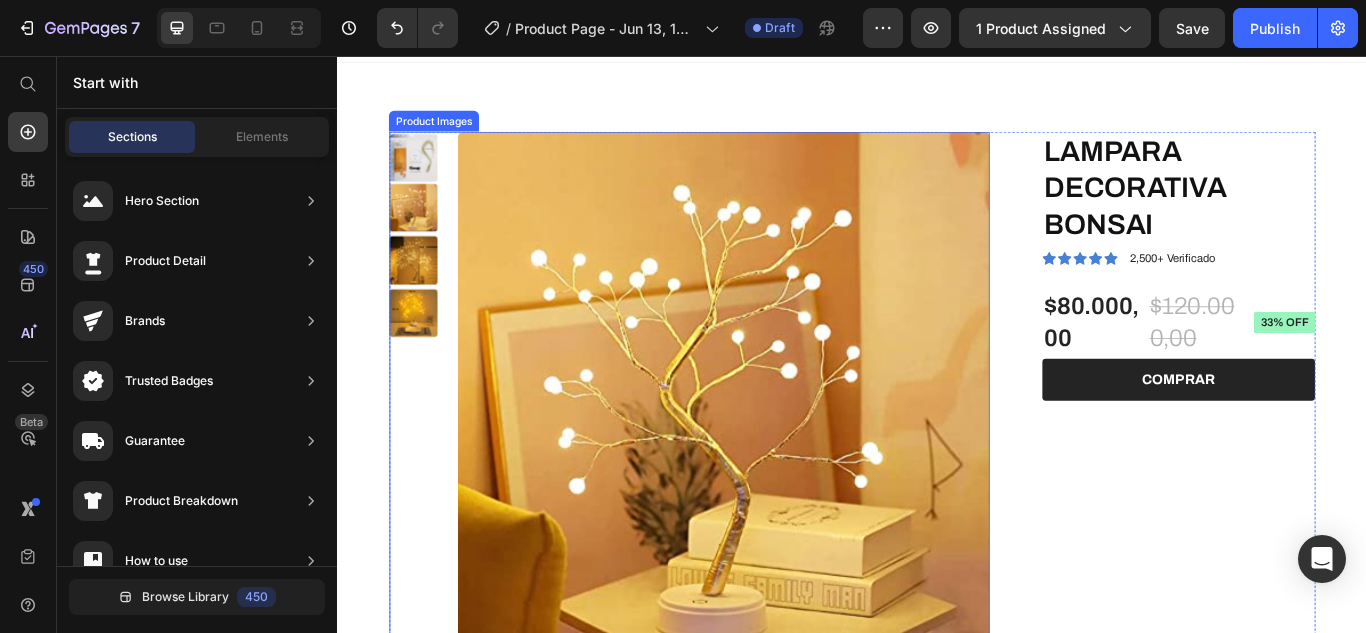 click at bounding box center [787, 454] 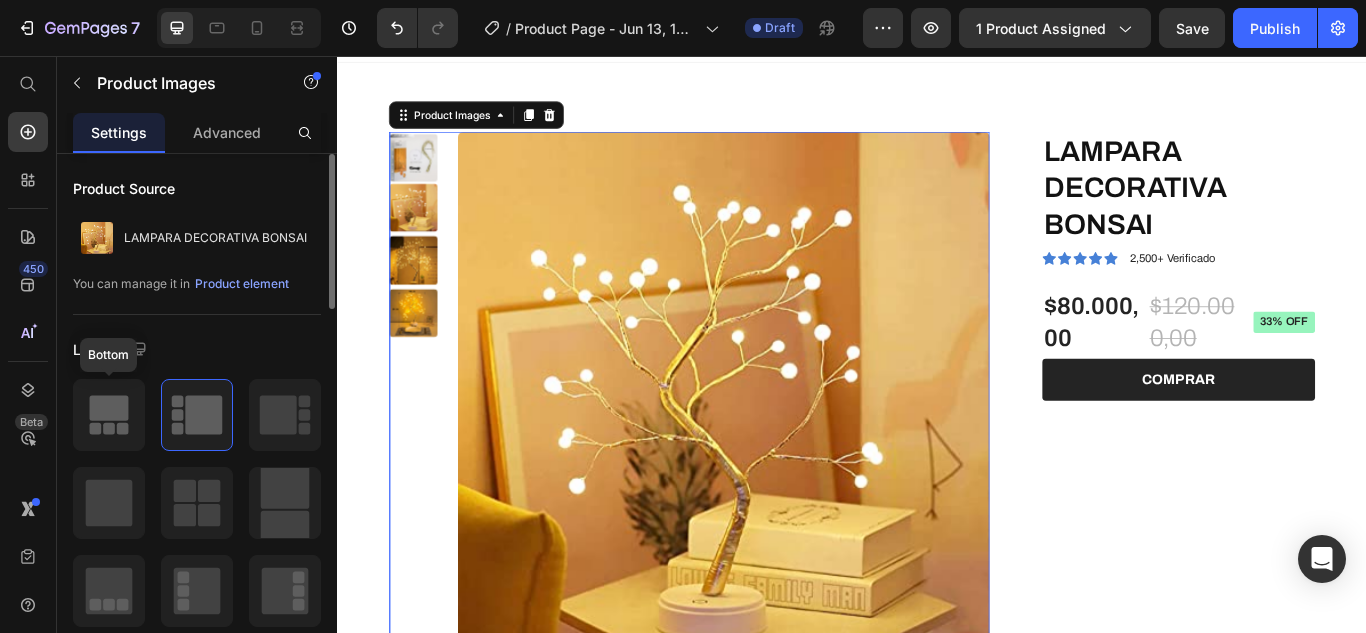 click 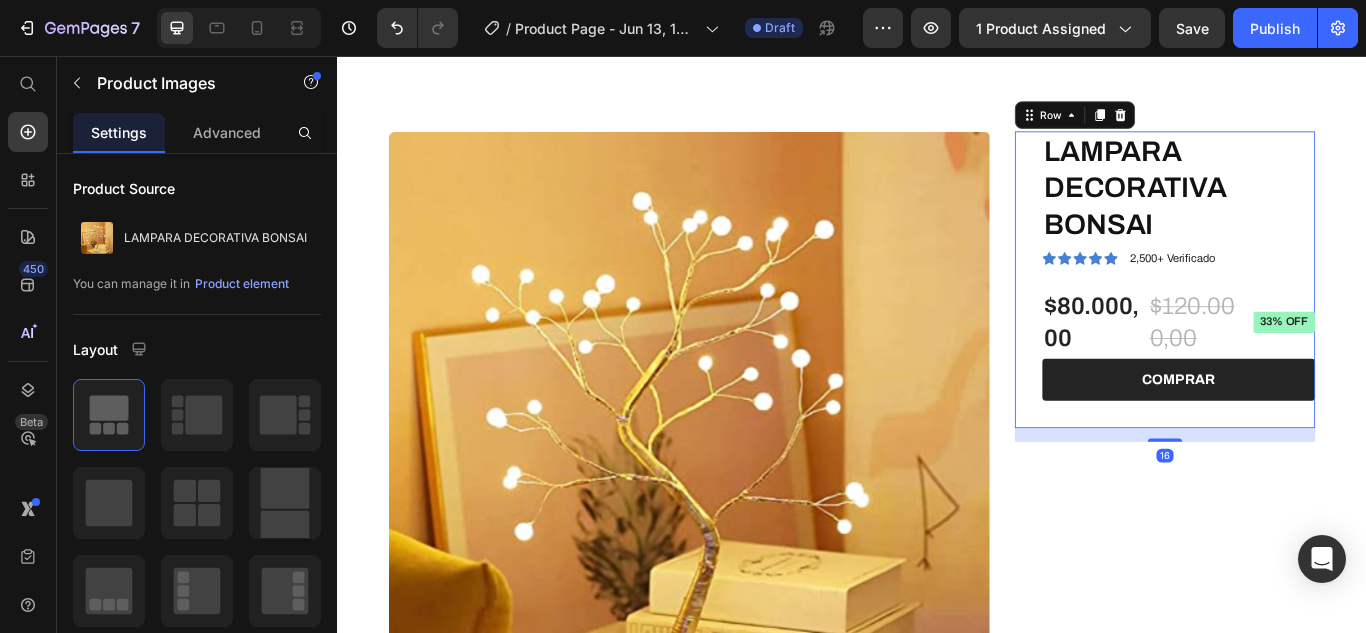 click on "LAMPARA DECORATIVA BONSAI Product Title Icon Icon Icon Icon Icon Icon List 2,500+ Verificado Text Block Row $80.000,00 Product Price $120.000,00 Product Price 33% off Product Badge Row 1 Product Quantity Row COMPRAR Add to Cart Row" at bounding box center [1318, 317] 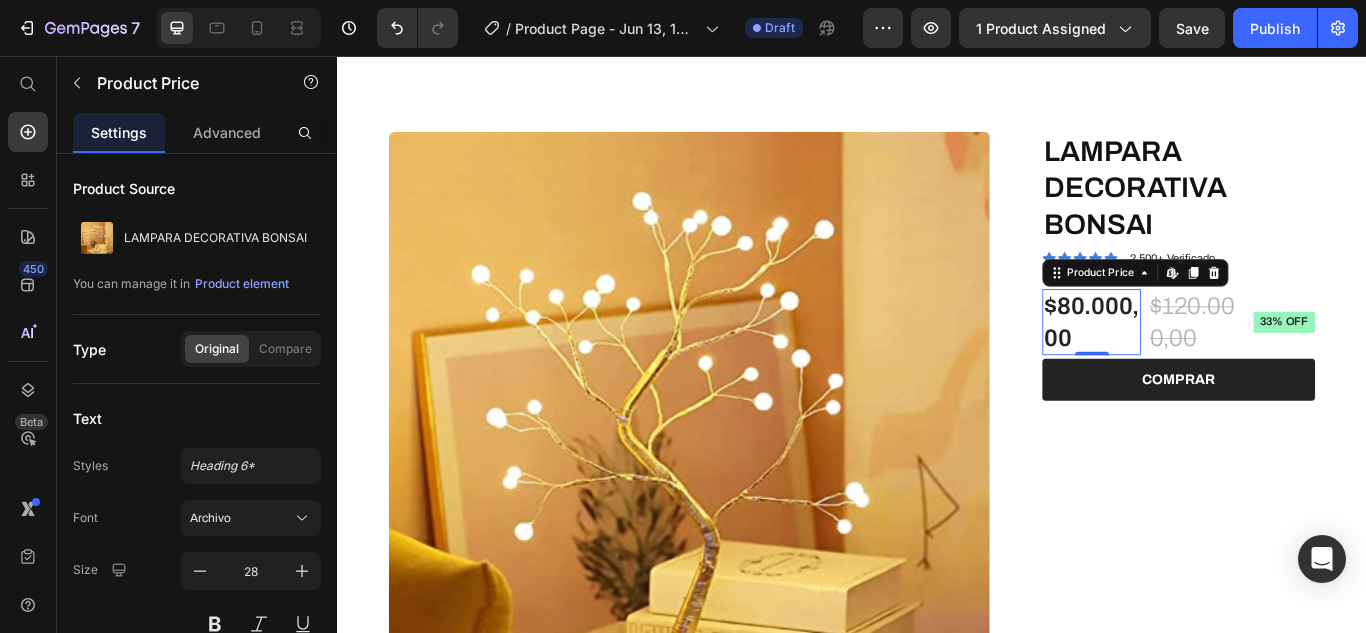 click on "$80.000,00" at bounding box center [1216, 366] 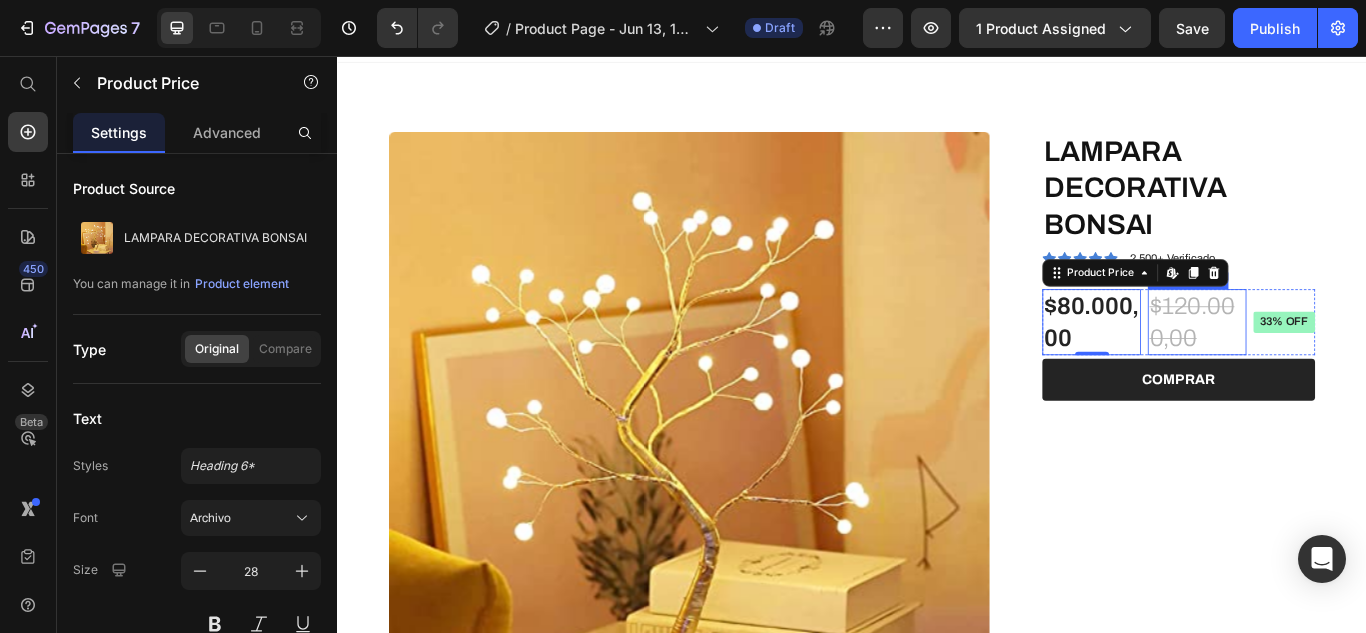click on "$120.000,00" at bounding box center [1339, 366] 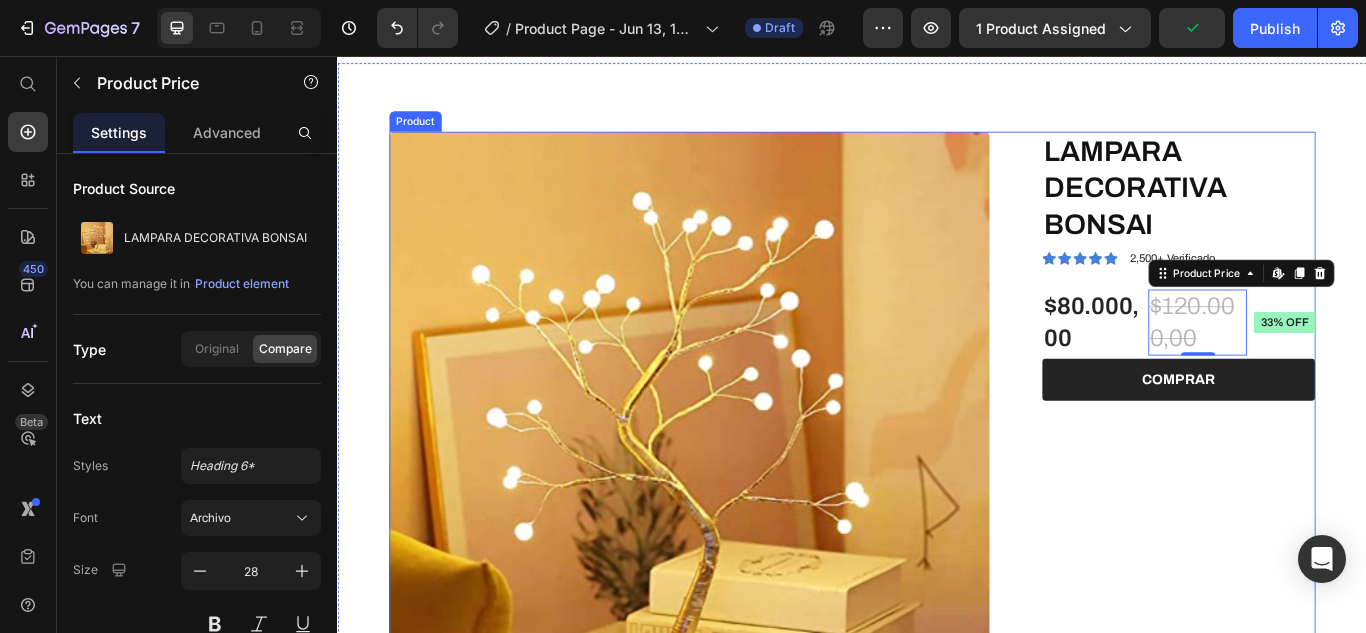 click on "LAMPARA DECORATIVA BONSAI Product Title Icon Icon Icon Icon Icon Icon List 2,500+ Verificado Text Block Row $80.000,00 Product Price $120.000,00 Product Price   Edit content in Shopify 0 33% off Product Badge Row 1 Product Quantity Row COMPRAR Add to Cart Row Row" at bounding box center [1302, 581] 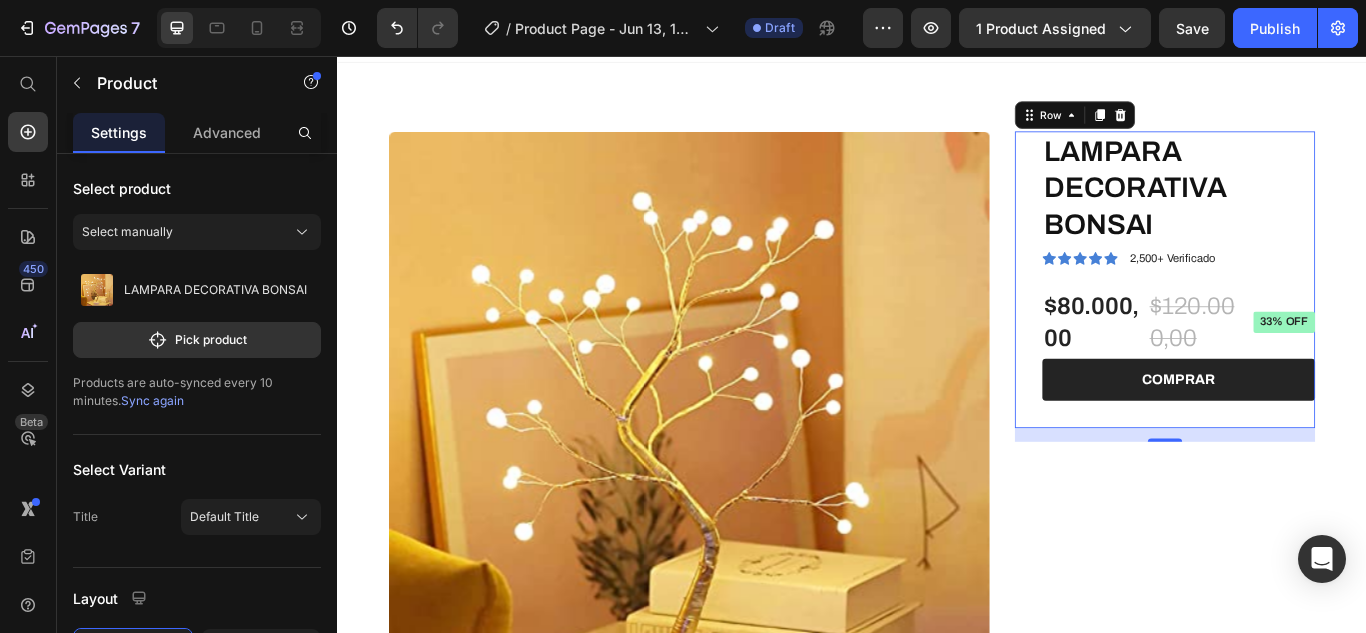 click on "LAMPARA DECORATIVA BONSAI Product Title Icon Icon Icon Icon Icon Icon List 2,500+ Verificado Text Block Row $80.000,00 Product Price $120.000,00 Product Price 33% off Product Badge Row 1 Product Quantity Row COMPRAR Add to Cart Row" at bounding box center (1318, 317) 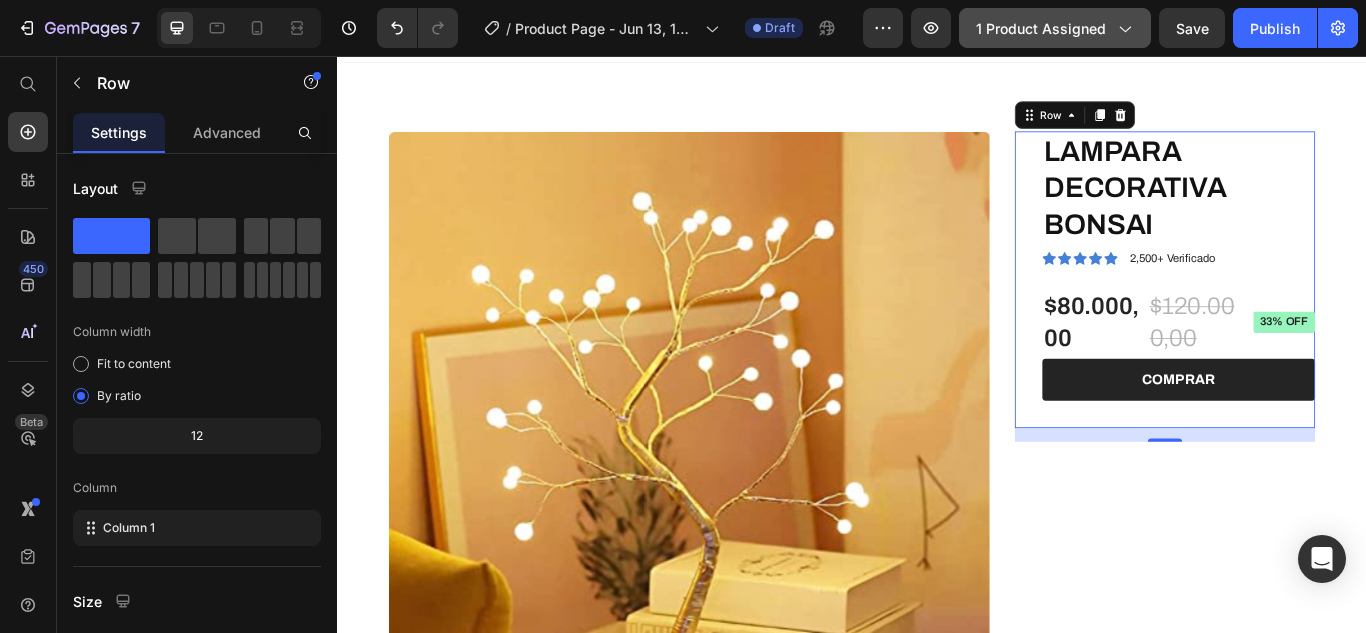 click on "1 product assigned" 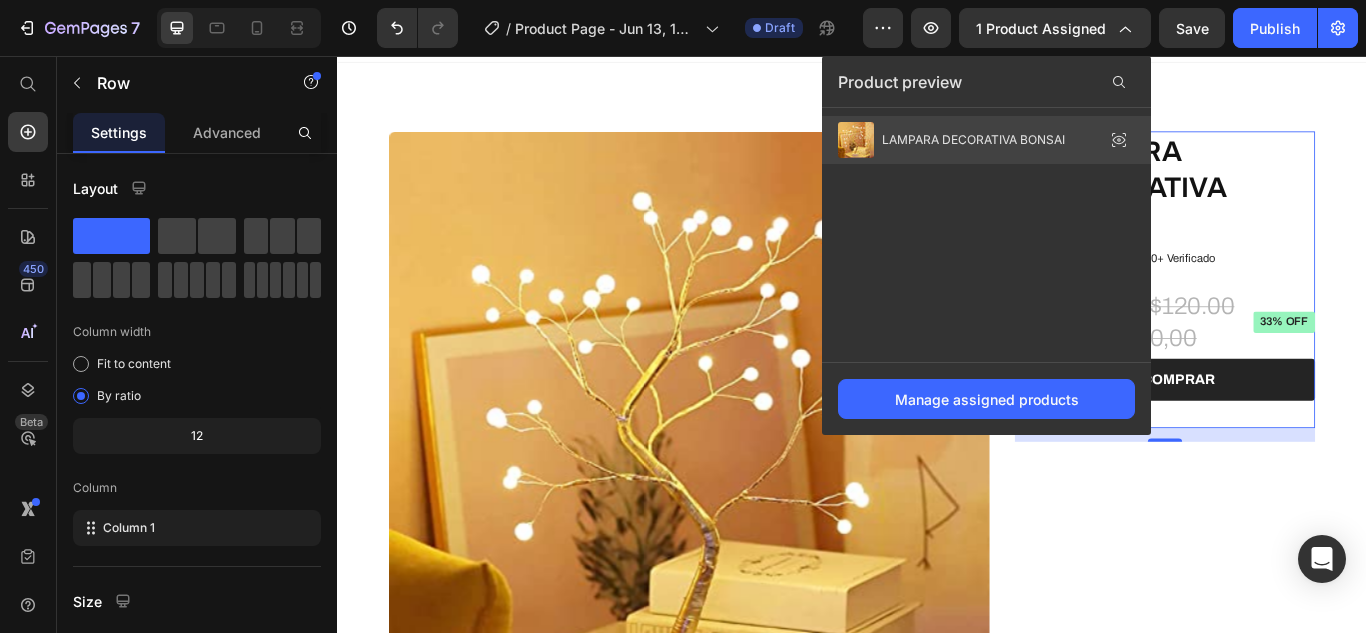 click on "LAMPARA DECORATIVA BONSAI" at bounding box center [973, 140] 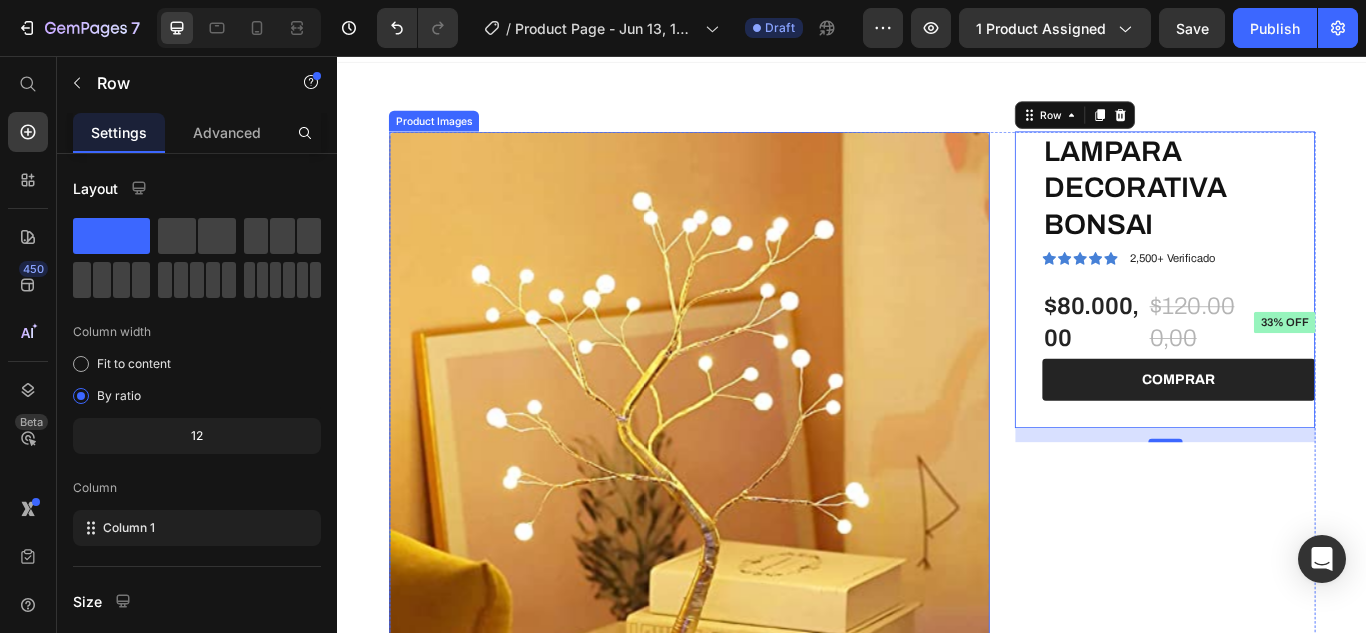 click at bounding box center [747, 494] 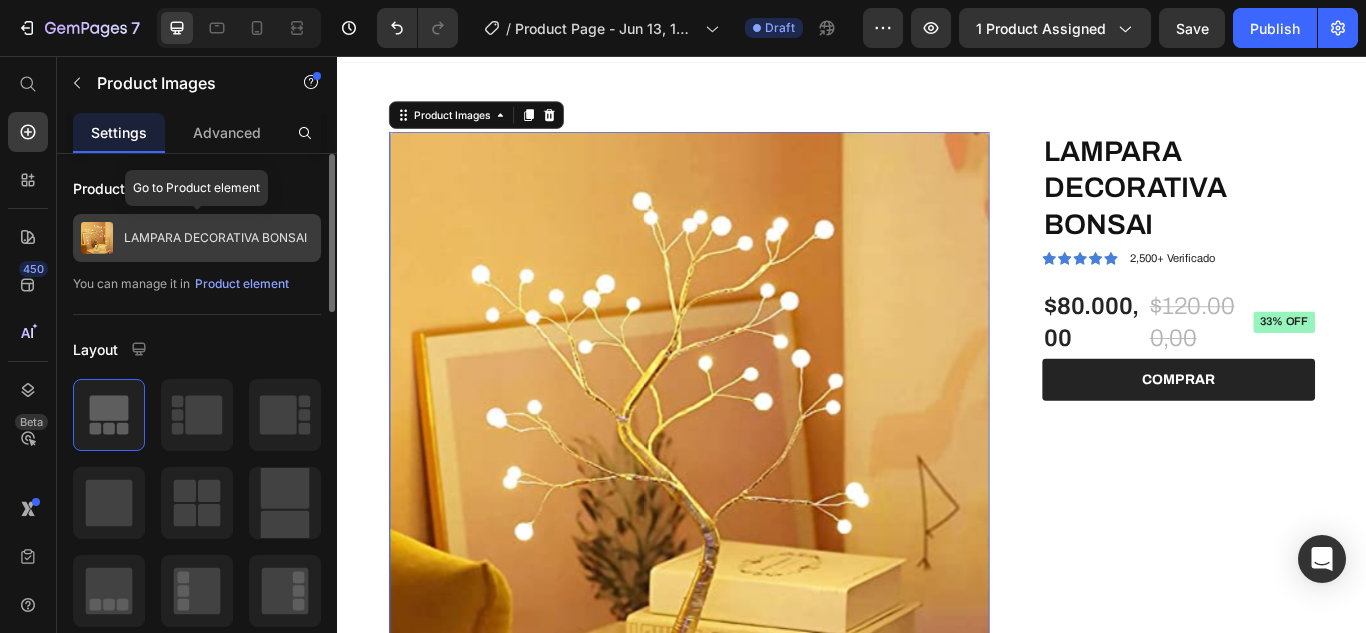 click on "LAMPARA DECORATIVA BONSAI" at bounding box center [215, 238] 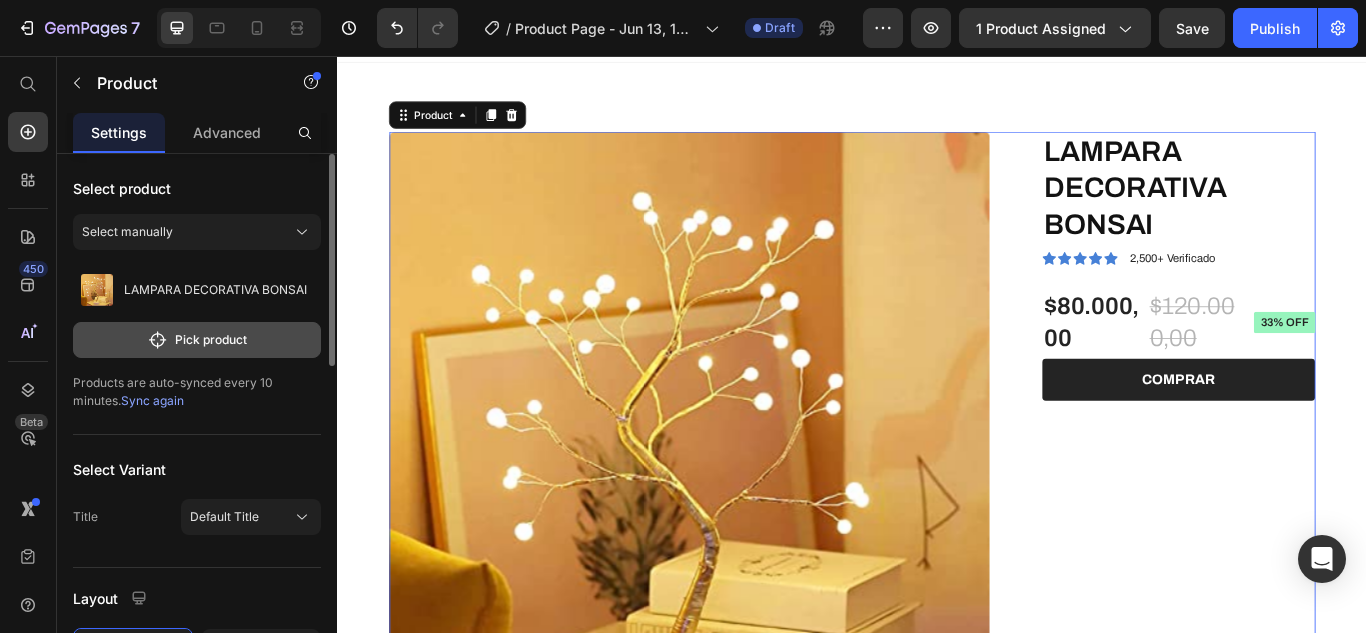 click on "Pick product" 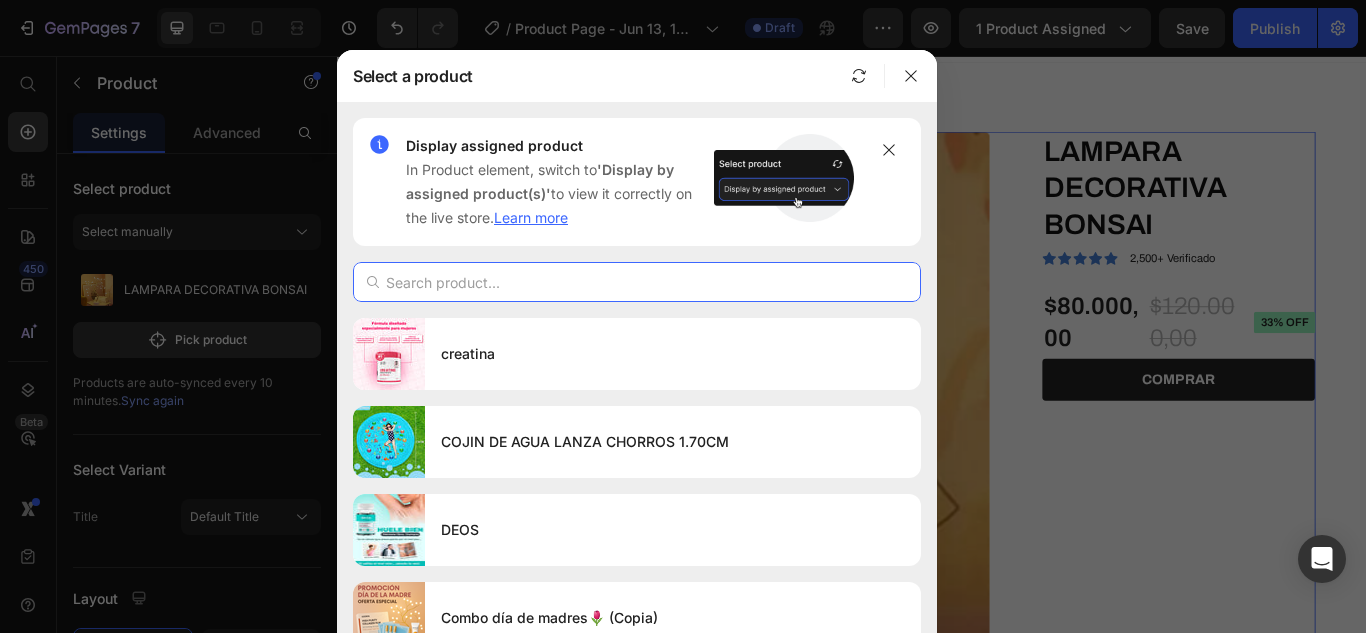 click at bounding box center (637, 282) 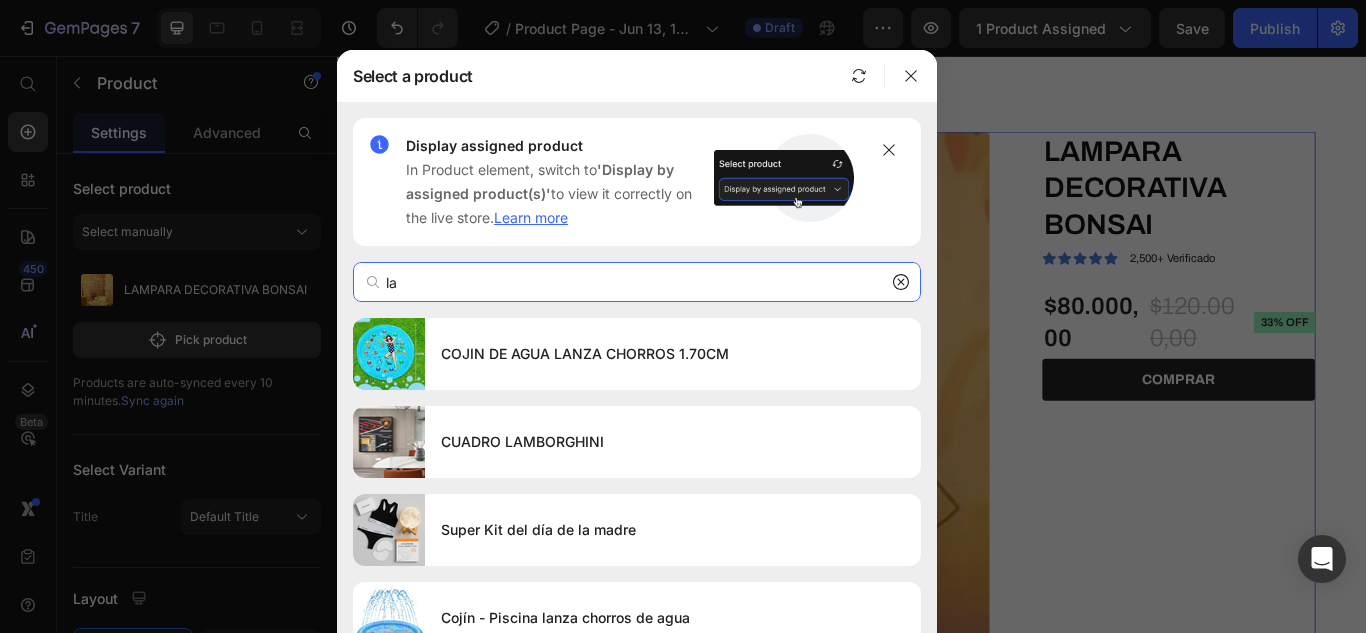 type on "l" 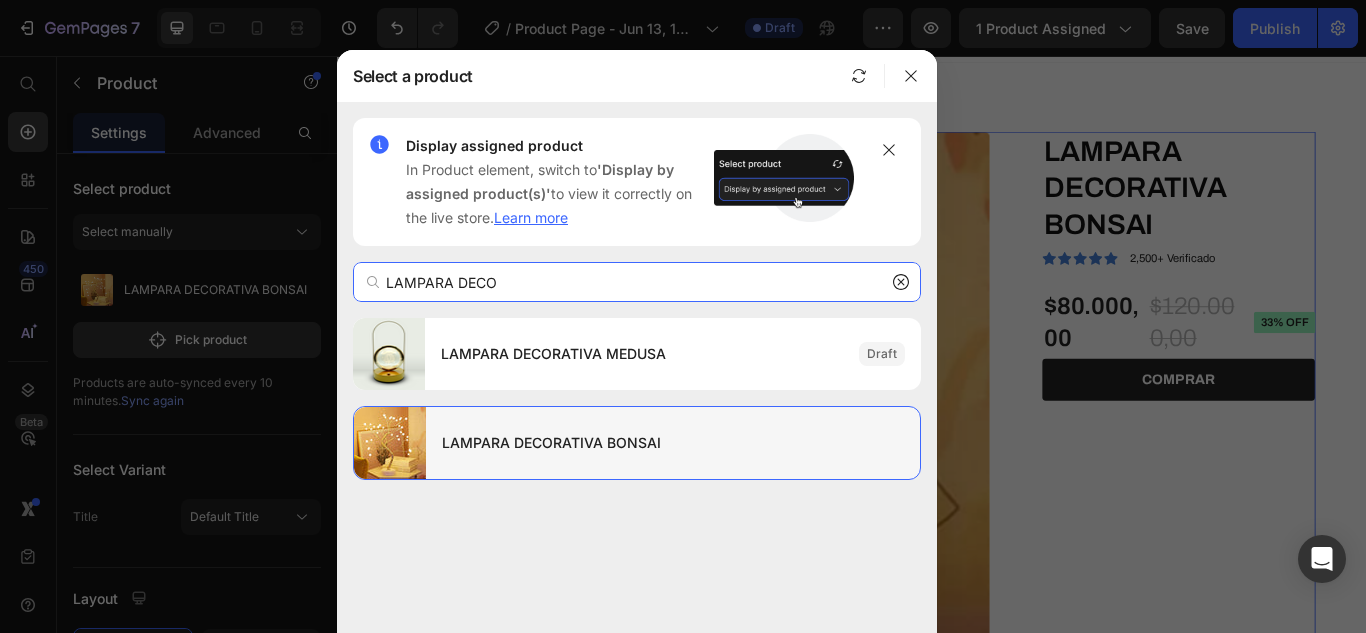 type on "LAMPARA DECO" 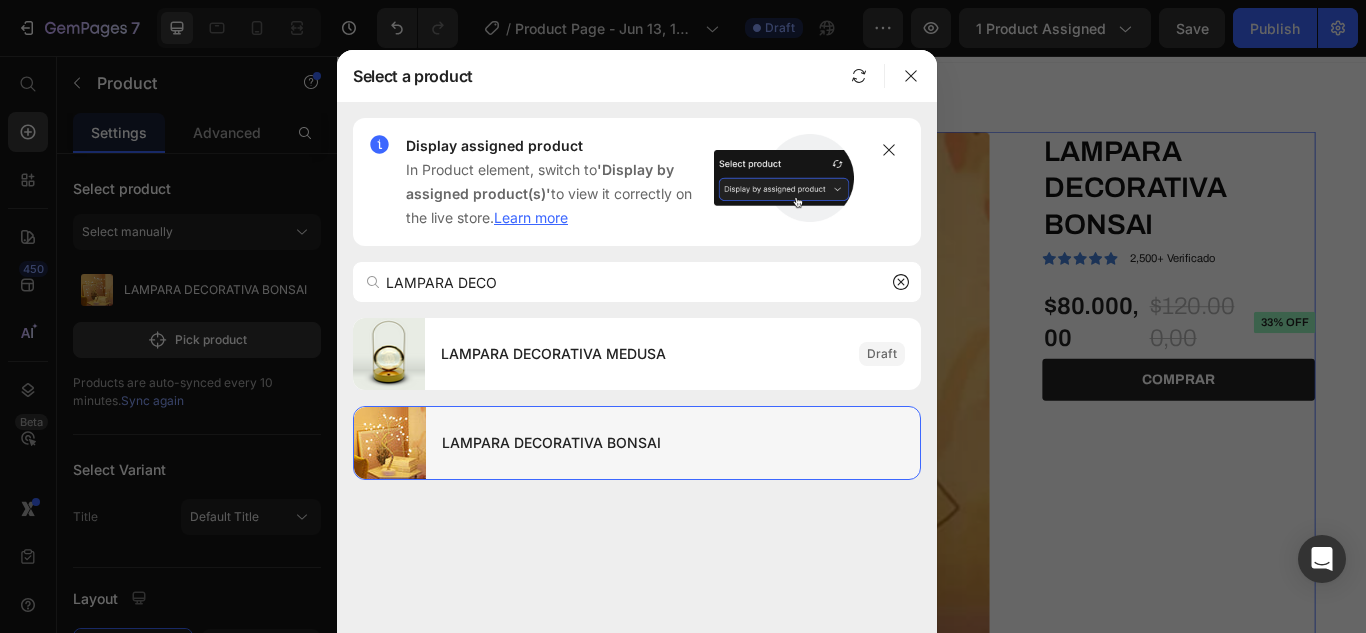 click on "LAMPARA DECORATIVA BONSAI" at bounding box center [673, 443] 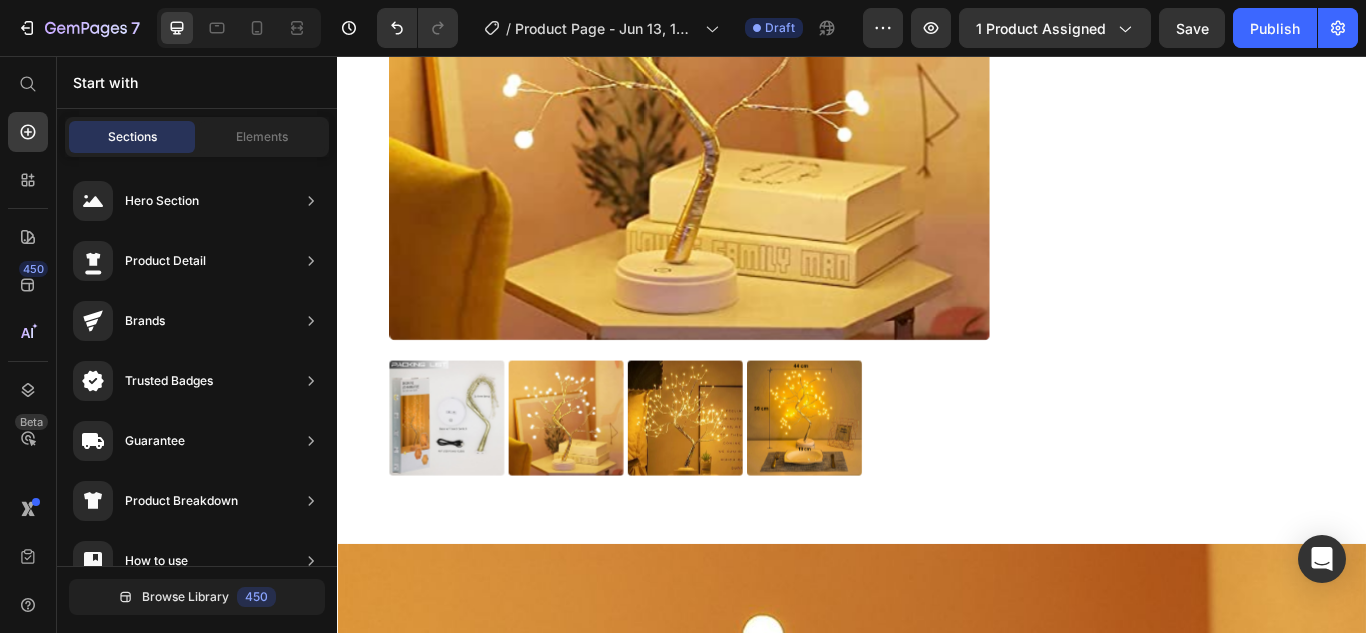scroll, scrollTop: 0, scrollLeft: 0, axis: both 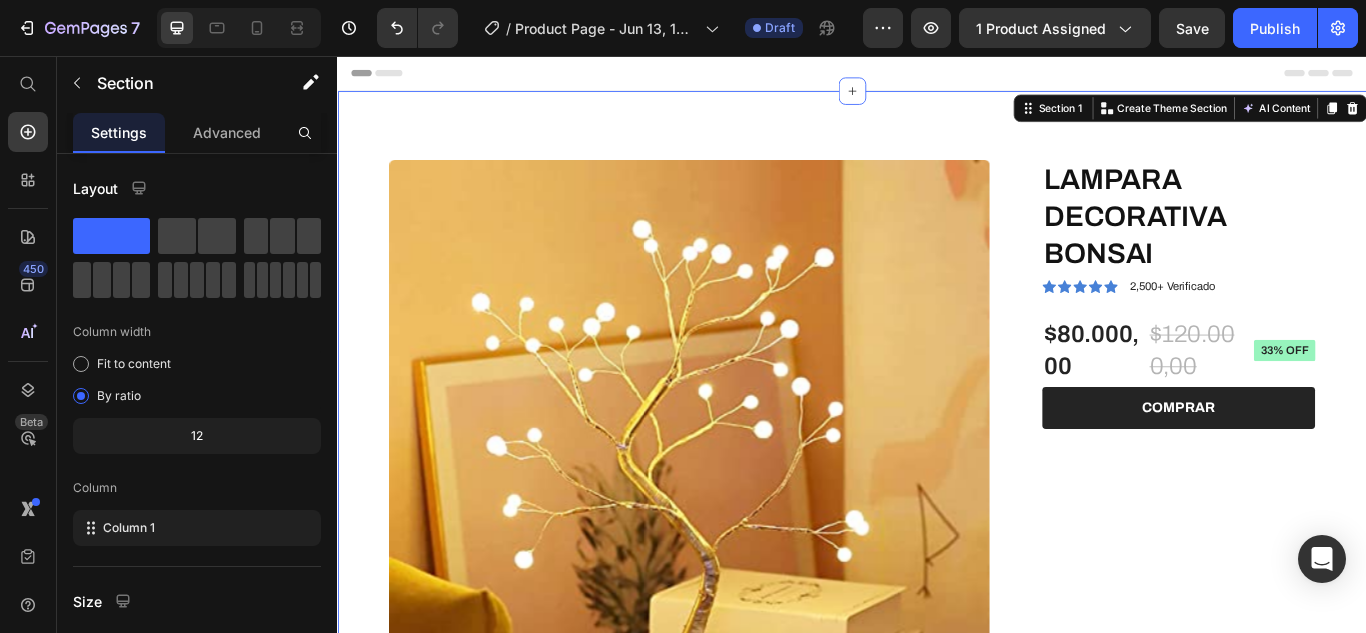 click on "Product Images LAMPARA DECORATIVA BONSAI Product Title Icon Icon Icon Icon Icon Icon List 2,500+ Verificado Text Block Row $80.000,00 Product Price $120.000,00 Product Price 33% off Product Badge Row 1 Product Quantity Row COMPRAR Add to Cart Row Row Product Section 1   You can create reusable sections Create Theme Section AI Content Write with GemAI What would you like to describe here? Tone and Voice Persuasive Product creatina Show more Generate" at bounding box center (937, 606) 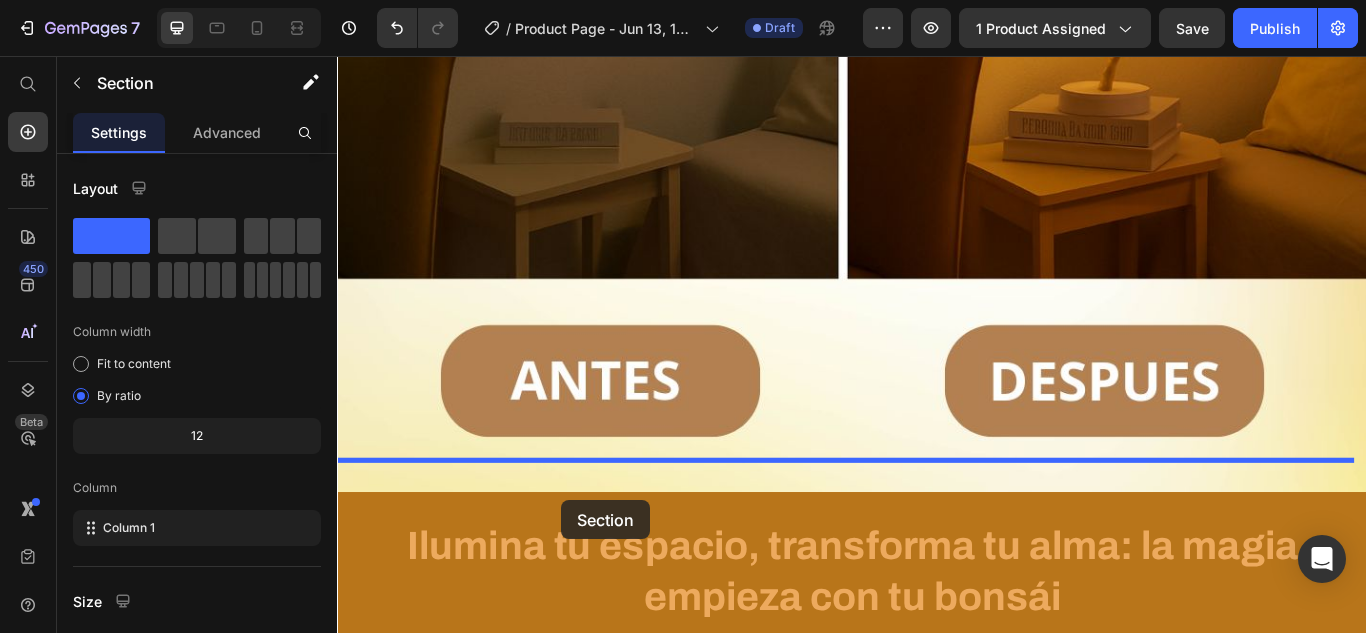 scroll, scrollTop: 3576, scrollLeft: 0, axis: vertical 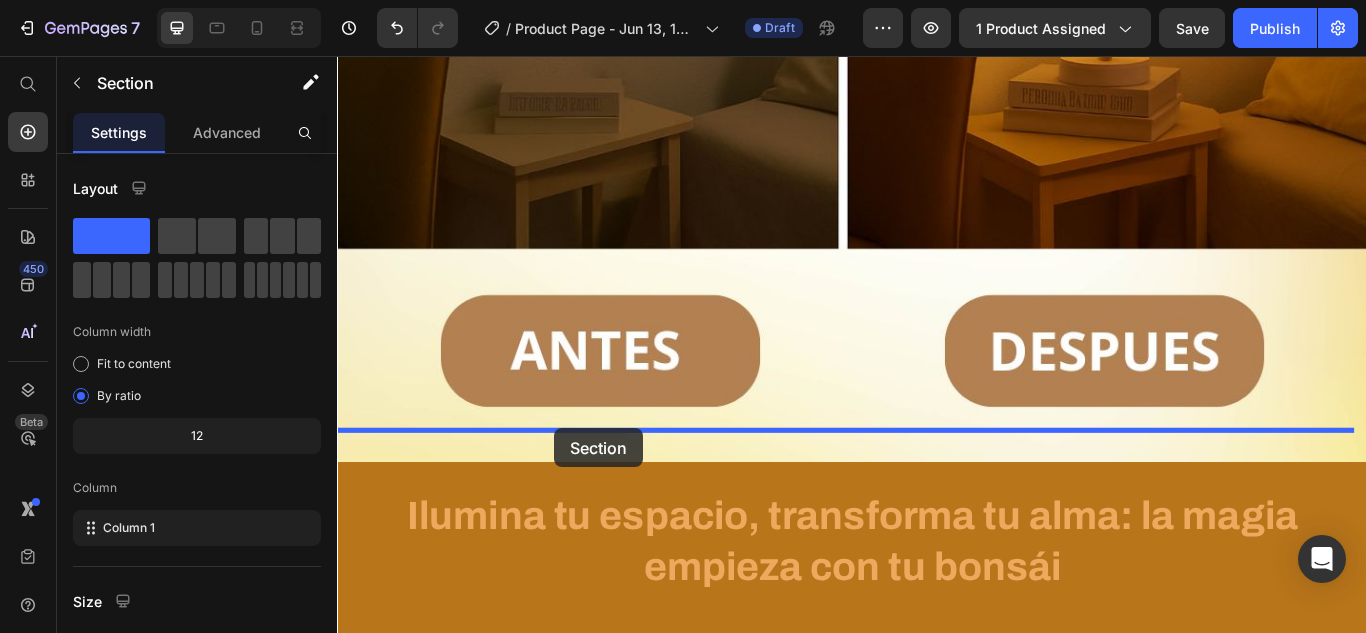 drag, startPoint x: 705, startPoint y: 135, endPoint x: 590, endPoint y: 493, distance: 376.01727 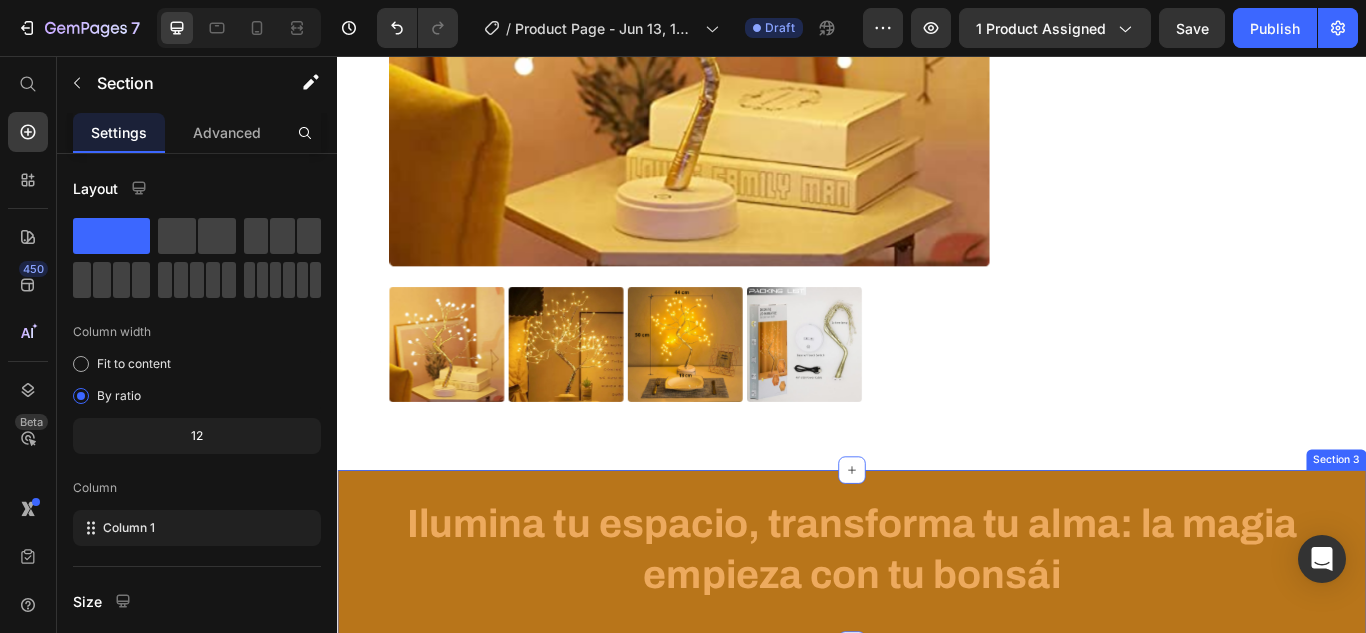 scroll, scrollTop: 2568, scrollLeft: 0, axis: vertical 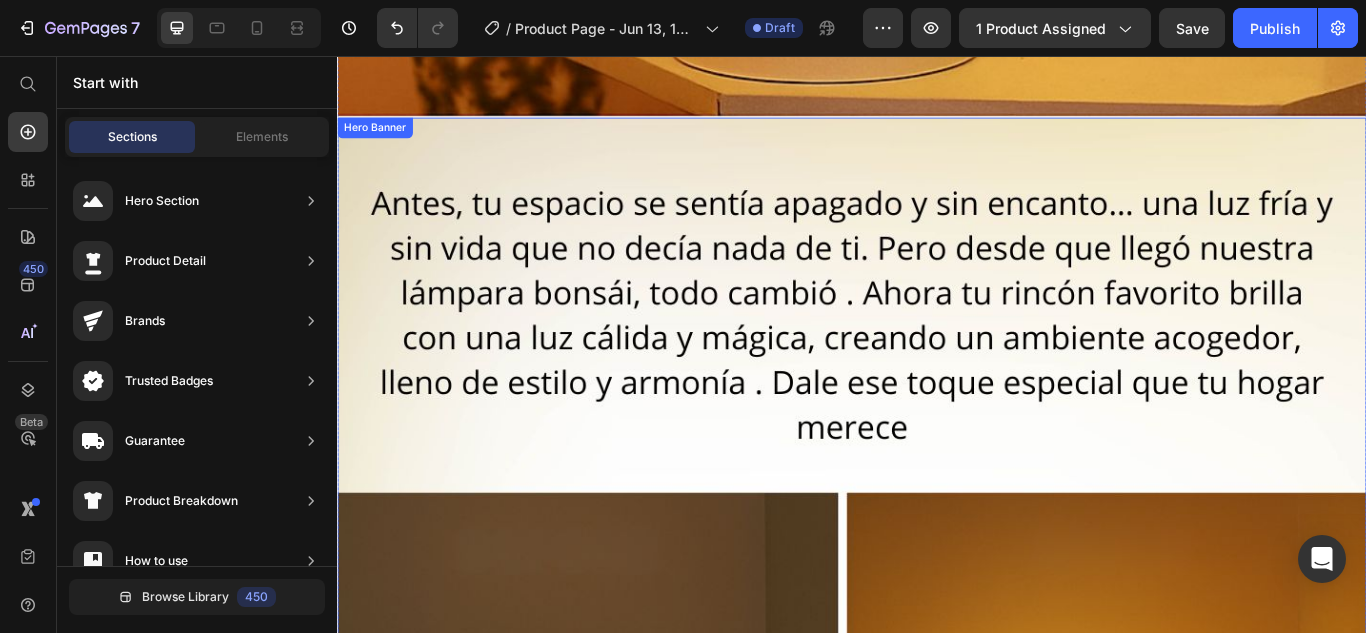 click at bounding box center (937, 878) 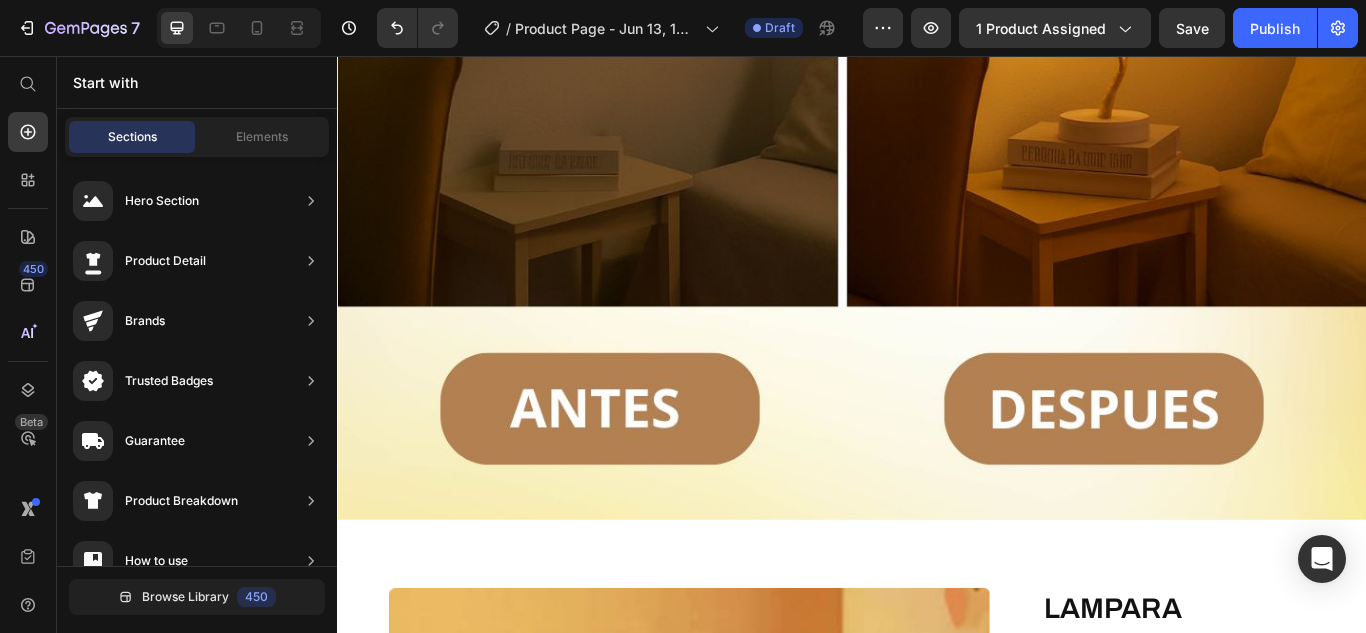 scroll, scrollTop: 2450, scrollLeft: 0, axis: vertical 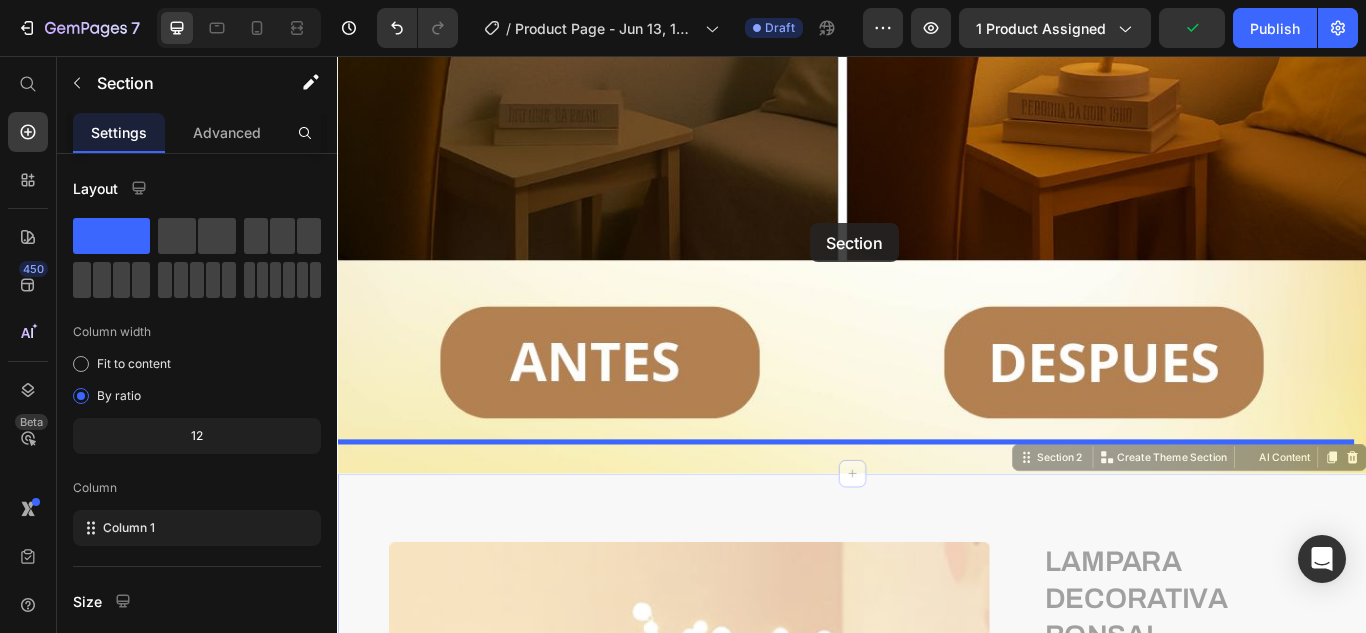 drag, startPoint x: 932, startPoint y: 632, endPoint x: 889, endPoint y: 251, distance: 383.41882 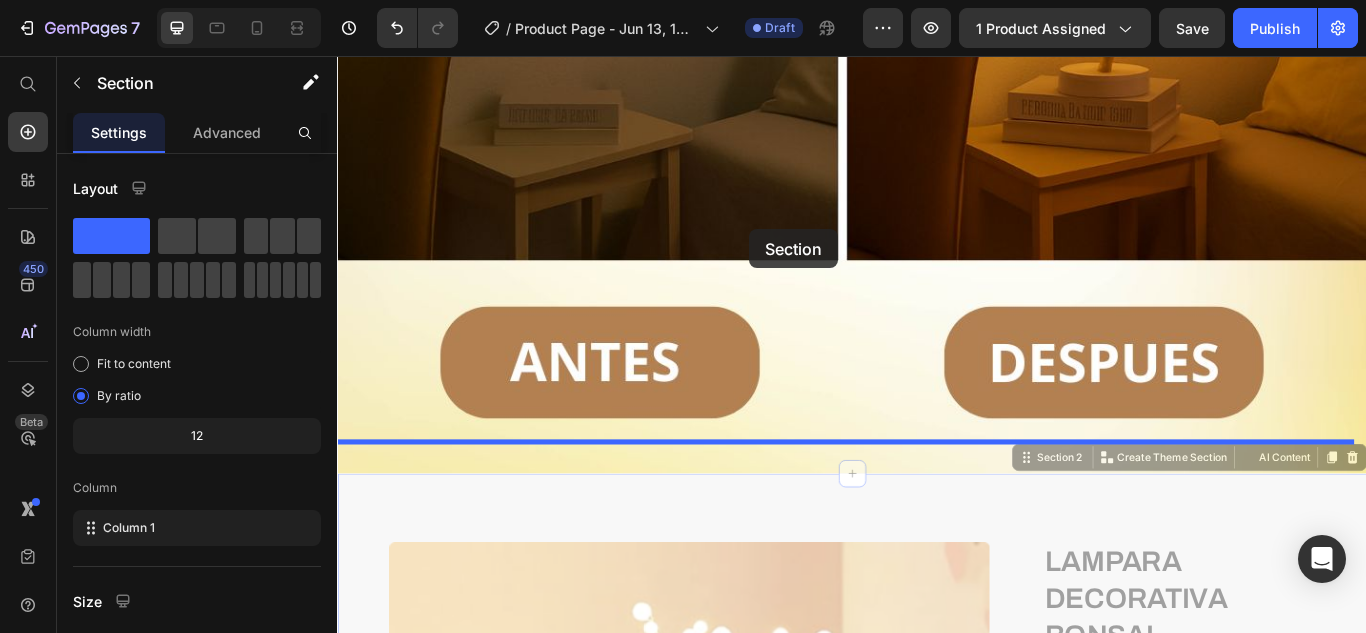 drag, startPoint x: 737, startPoint y: 552, endPoint x: 946, endPoint y: 429, distance: 242.50774 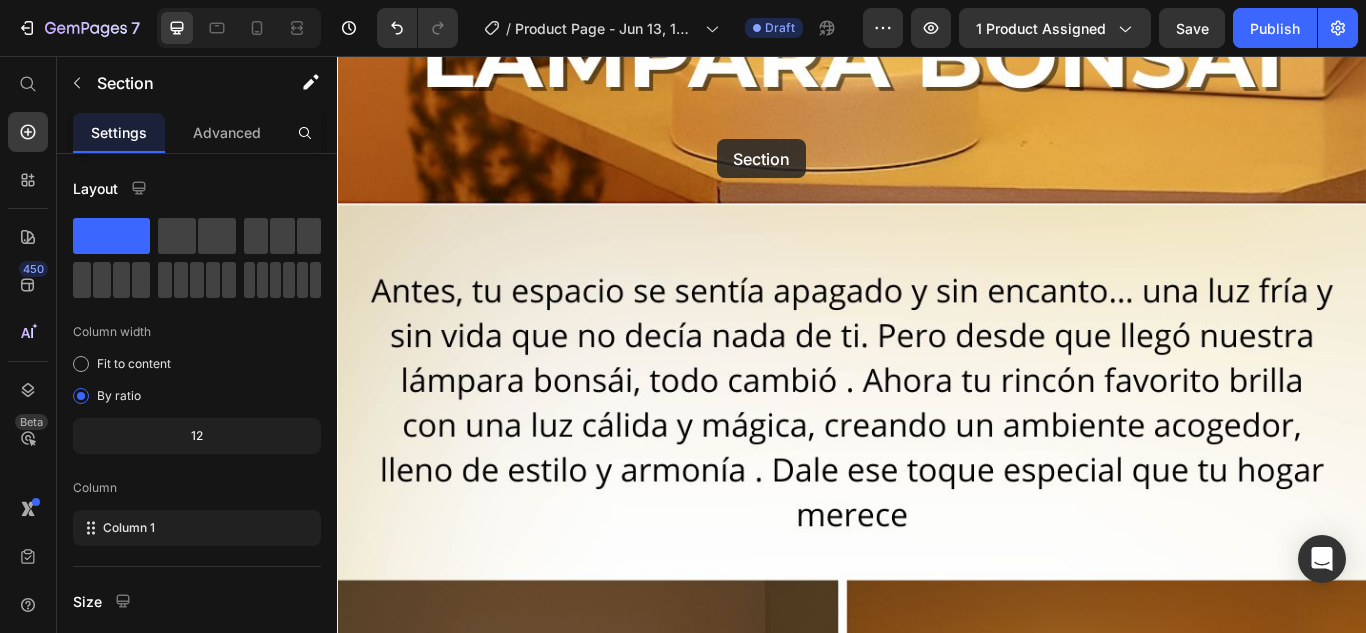 scroll, scrollTop: 1362, scrollLeft: 0, axis: vertical 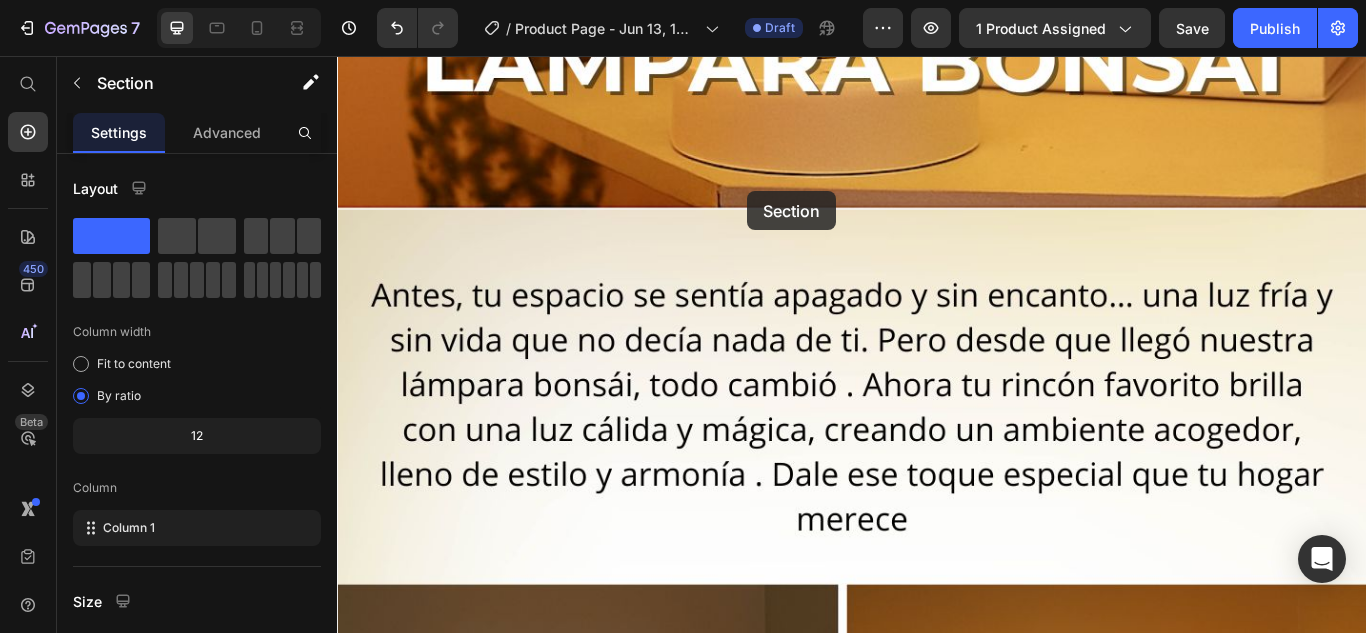 drag, startPoint x: 803, startPoint y: 544, endPoint x: 815, endPoint y: 214, distance: 330.2181 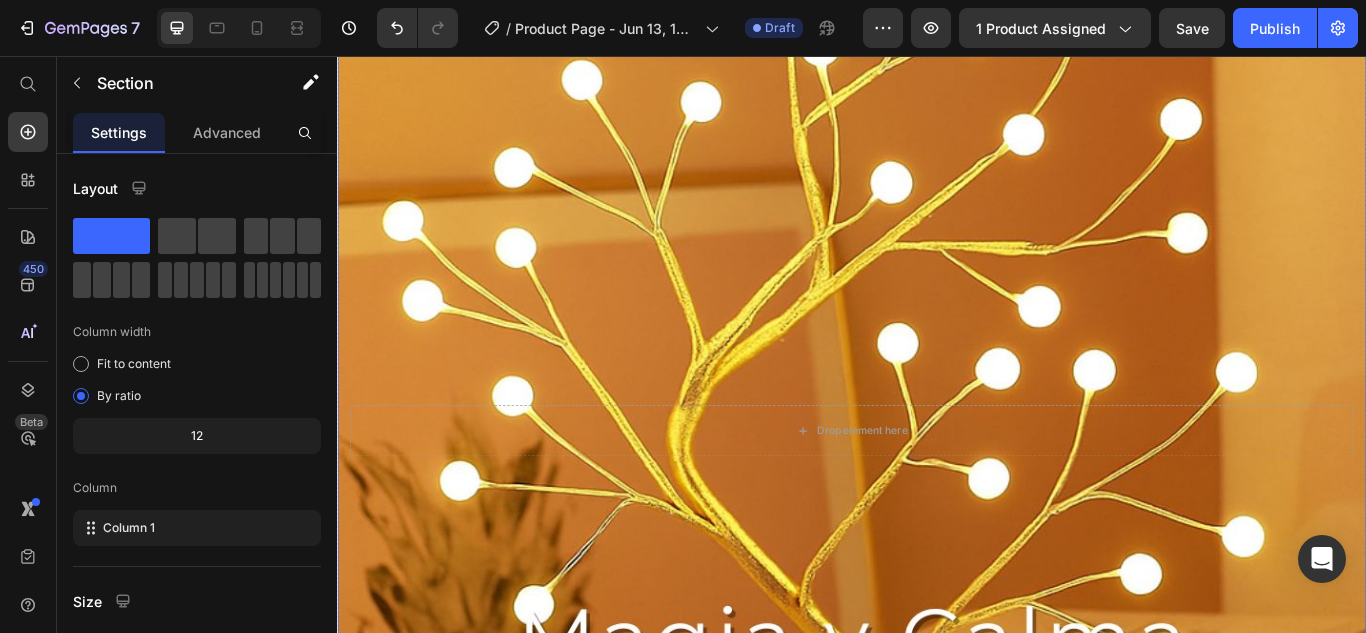 scroll, scrollTop: 2370, scrollLeft: 0, axis: vertical 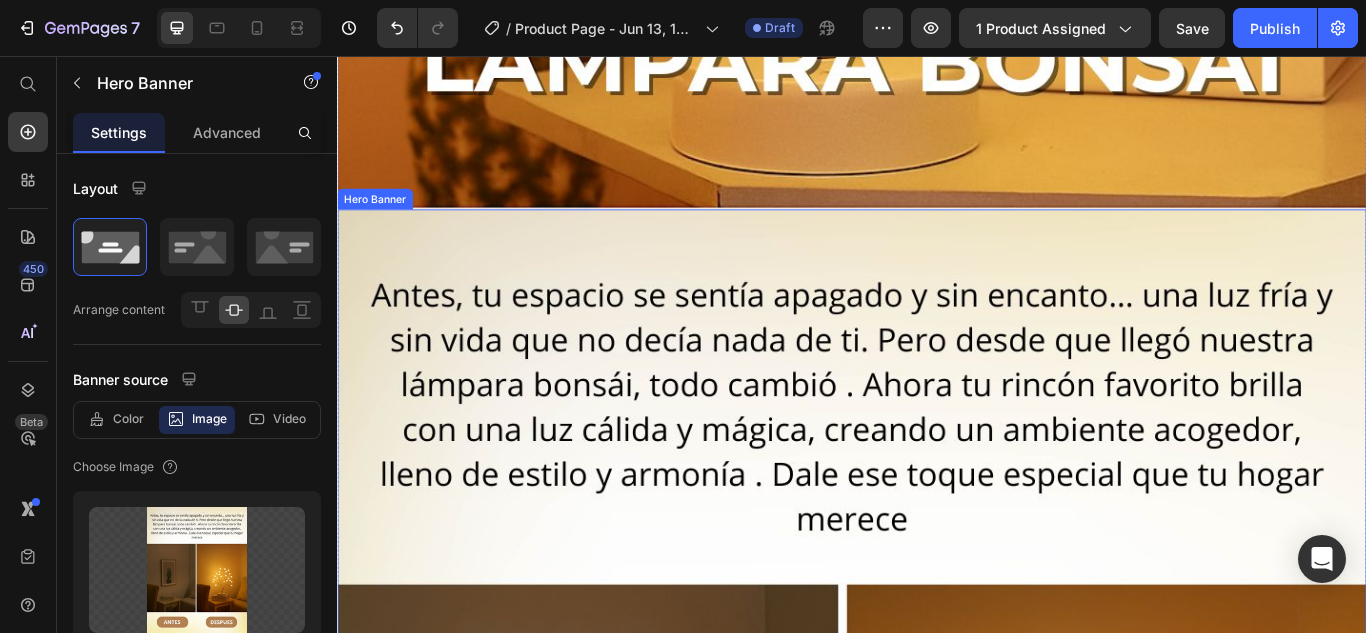 click at bounding box center [937, 985] 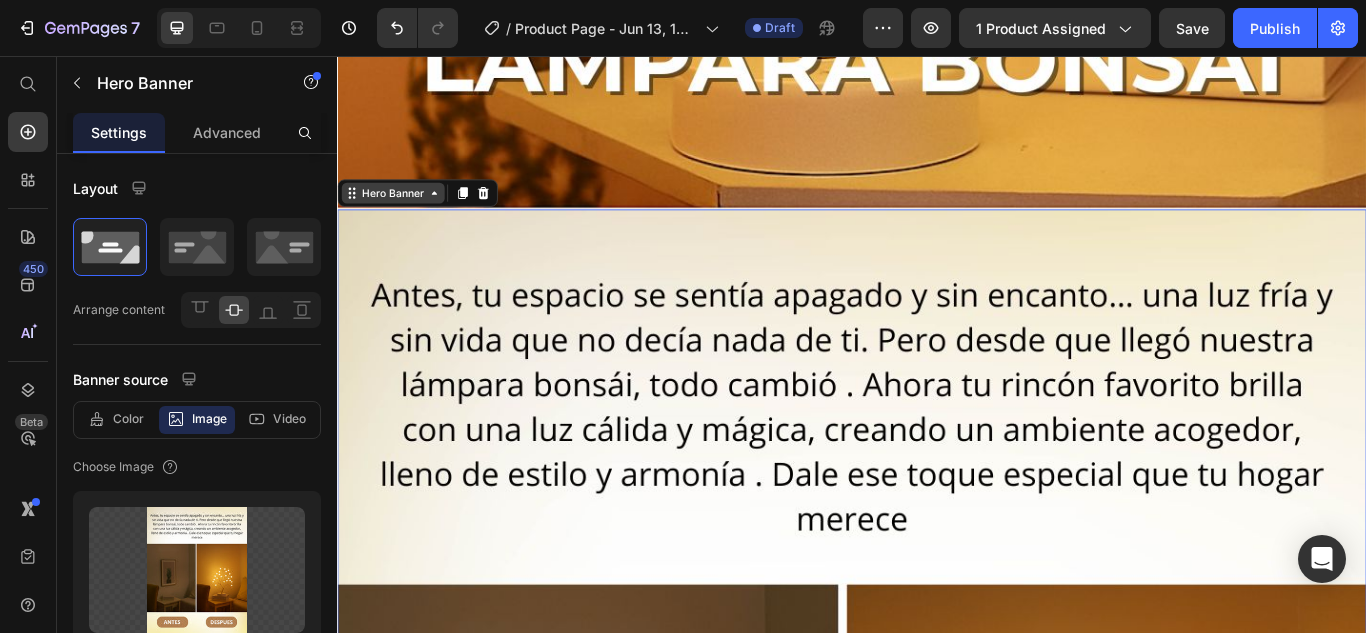 click on "Hero Banner" at bounding box center (402, 216) 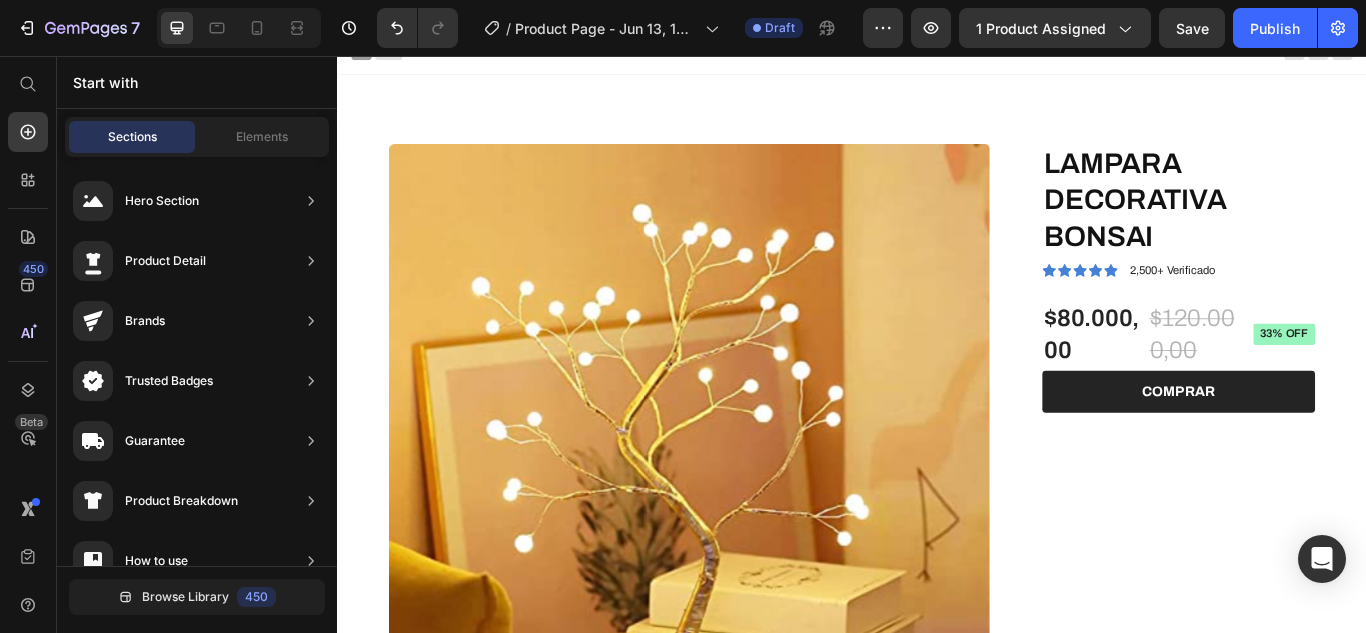 scroll, scrollTop: 0, scrollLeft: 0, axis: both 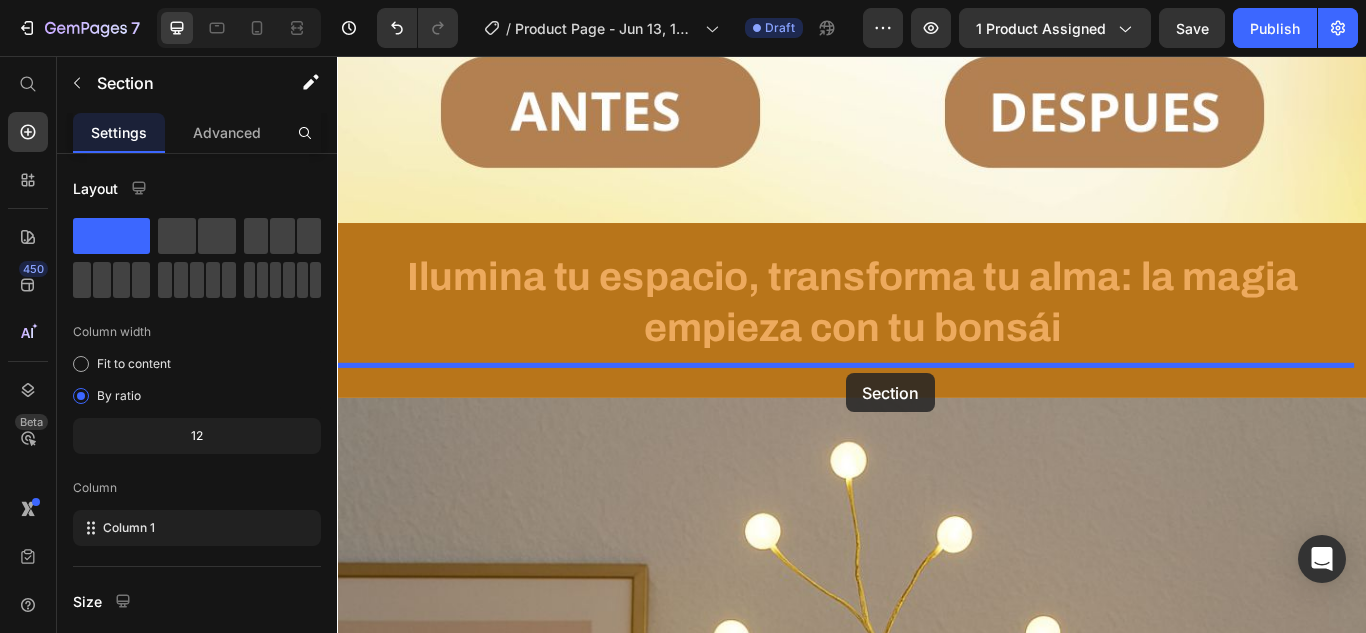 drag, startPoint x: 946, startPoint y: 128, endPoint x: 931, endPoint y: 426, distance: 298.3773 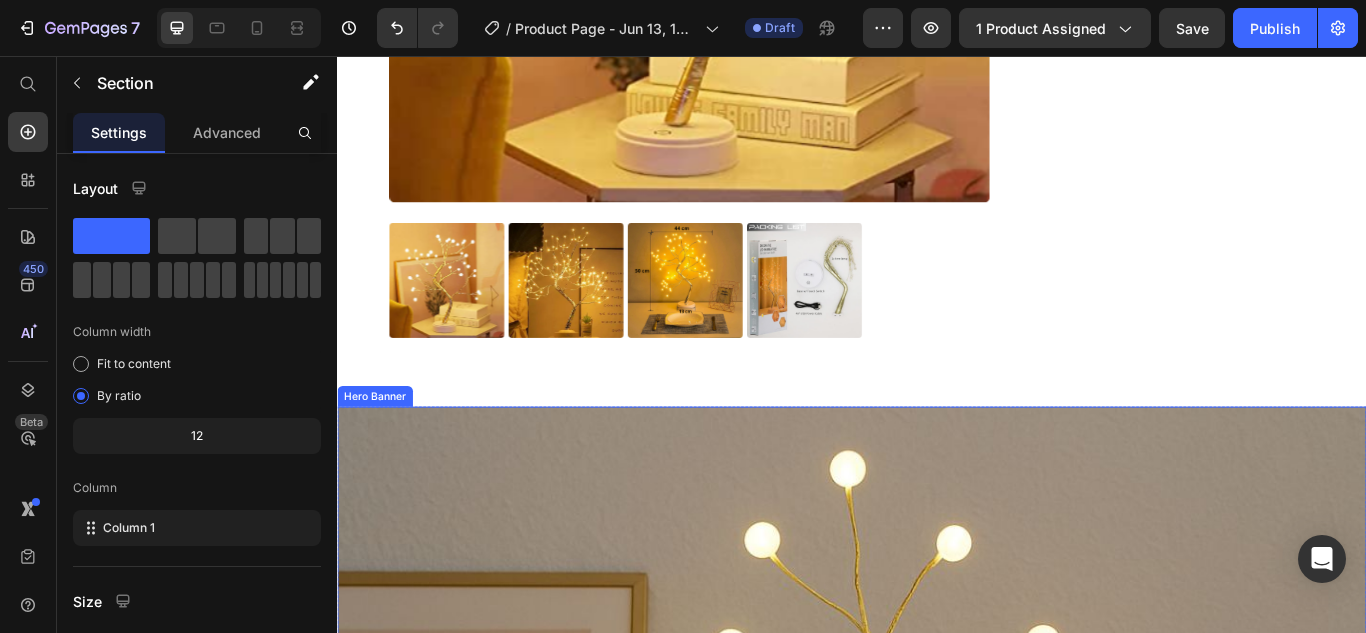 scroll, scrollTop: 2846, scrollLeft: 0, axis: vertical 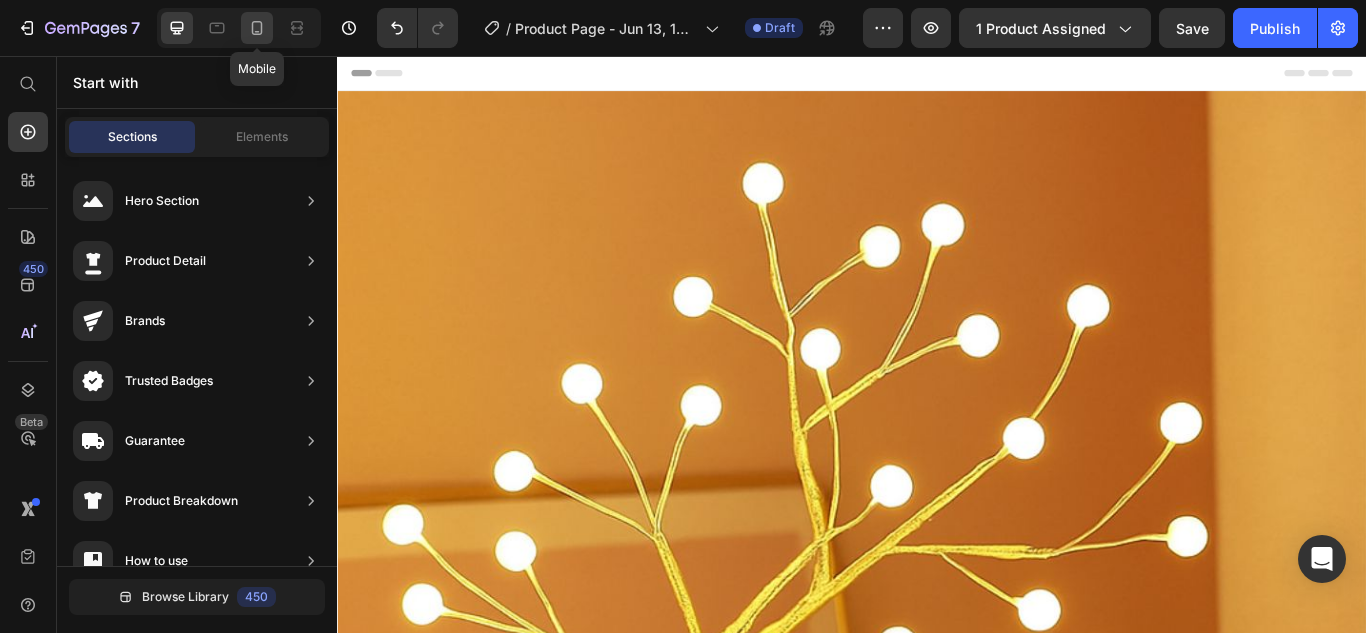 click 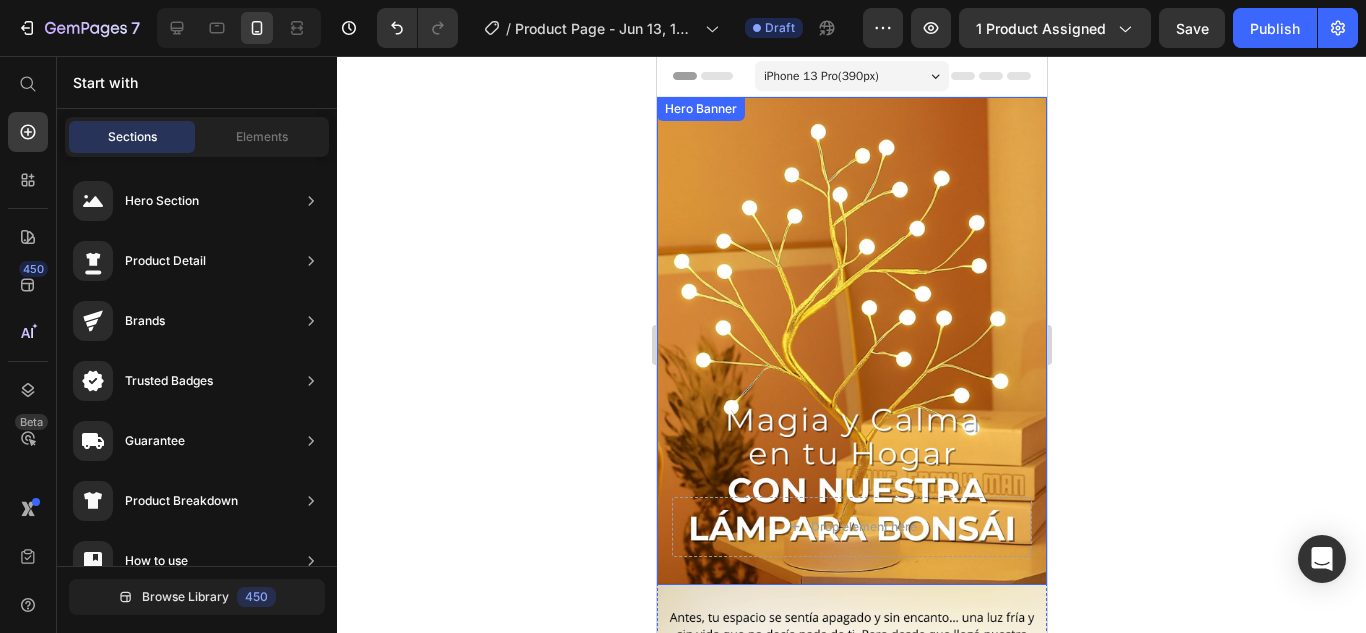 click on "Drop element here" at bounding box center [851, 527] 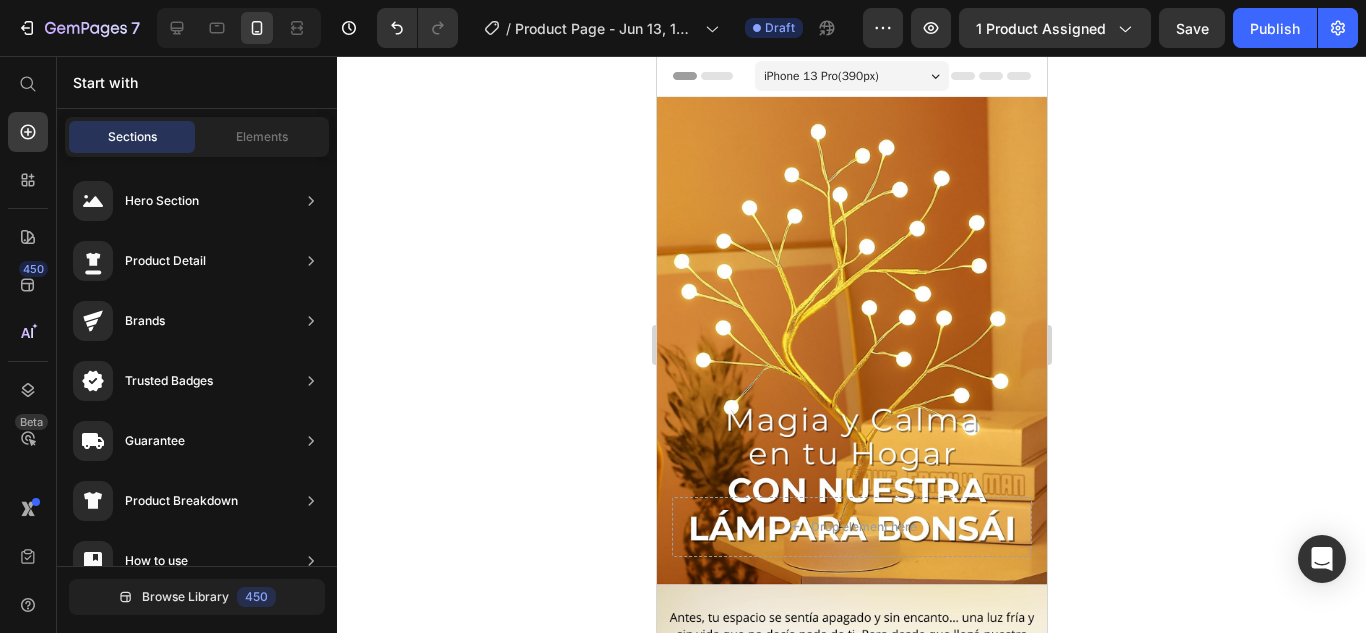 scroll, scrollTop: 341, scrollLeft: 0, axis: vertical 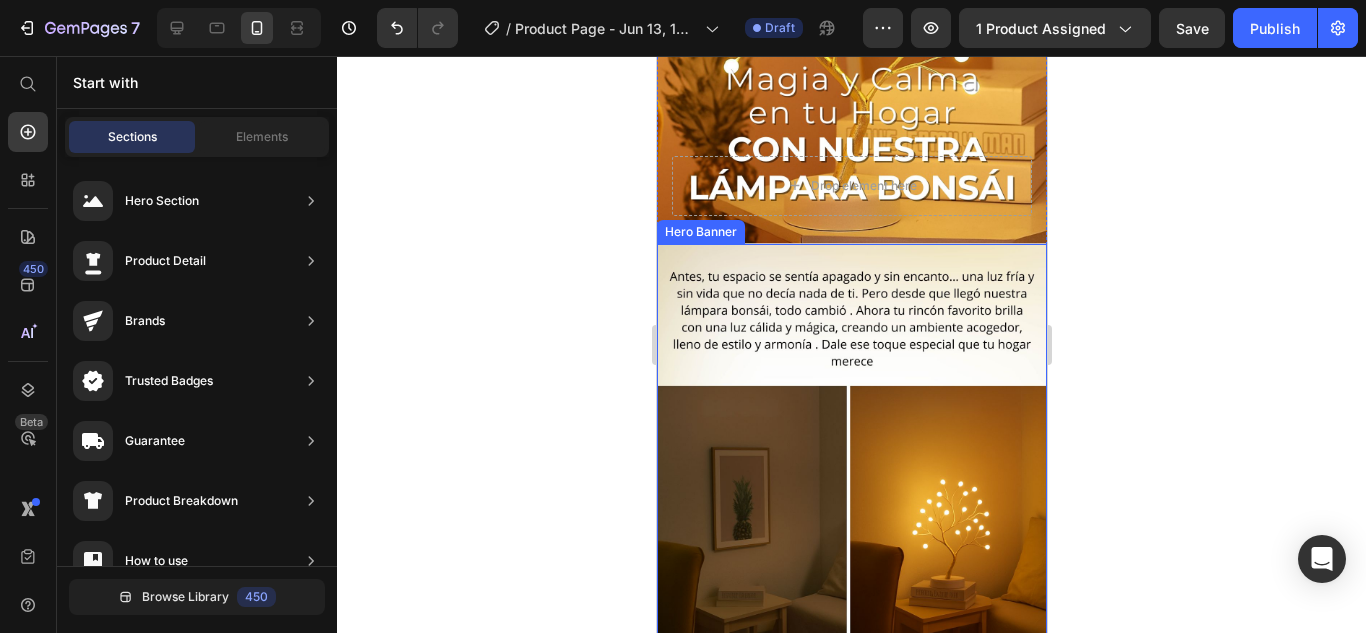 click at bounding box center [851, 488] 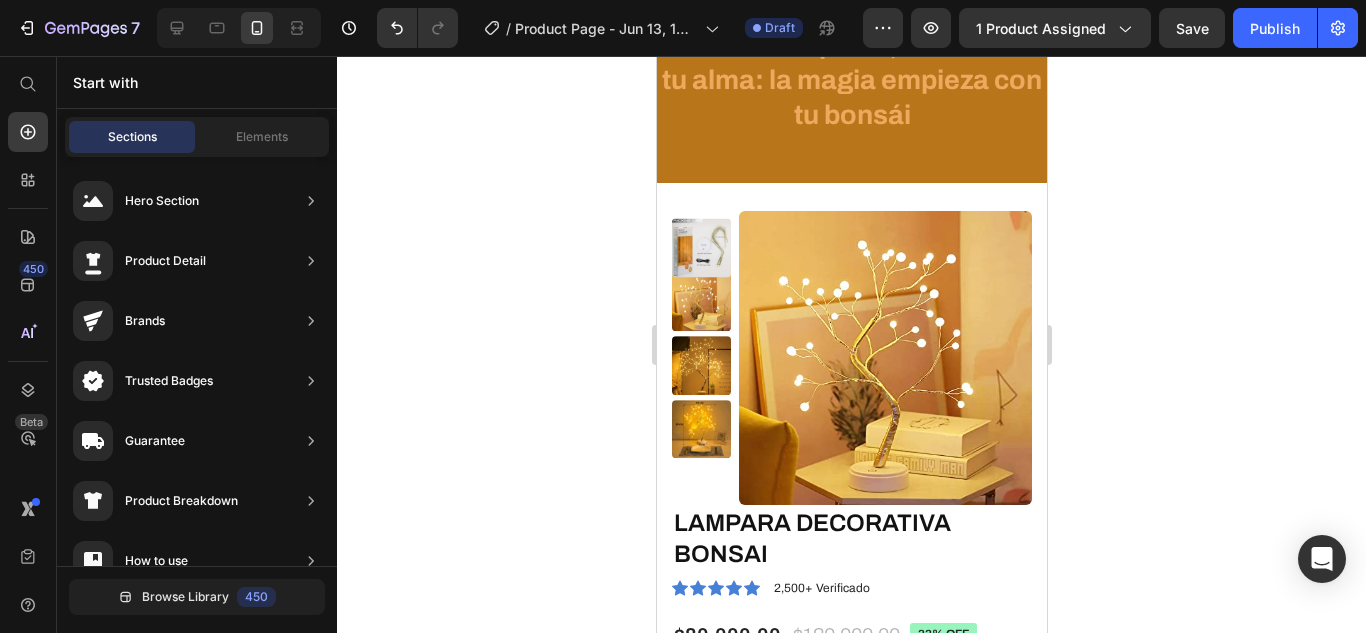 scroll, scrollTop: 1084, scrollLeft: 0, axis: vertical 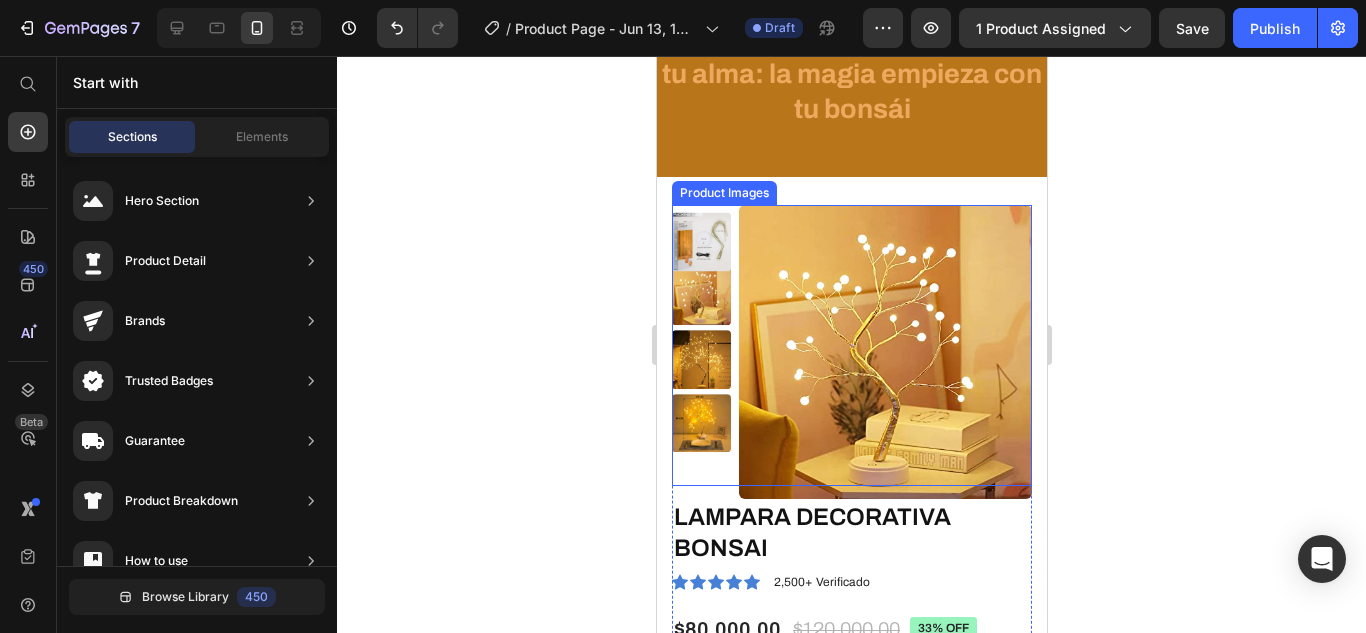 click at bounding box center [884, 351] 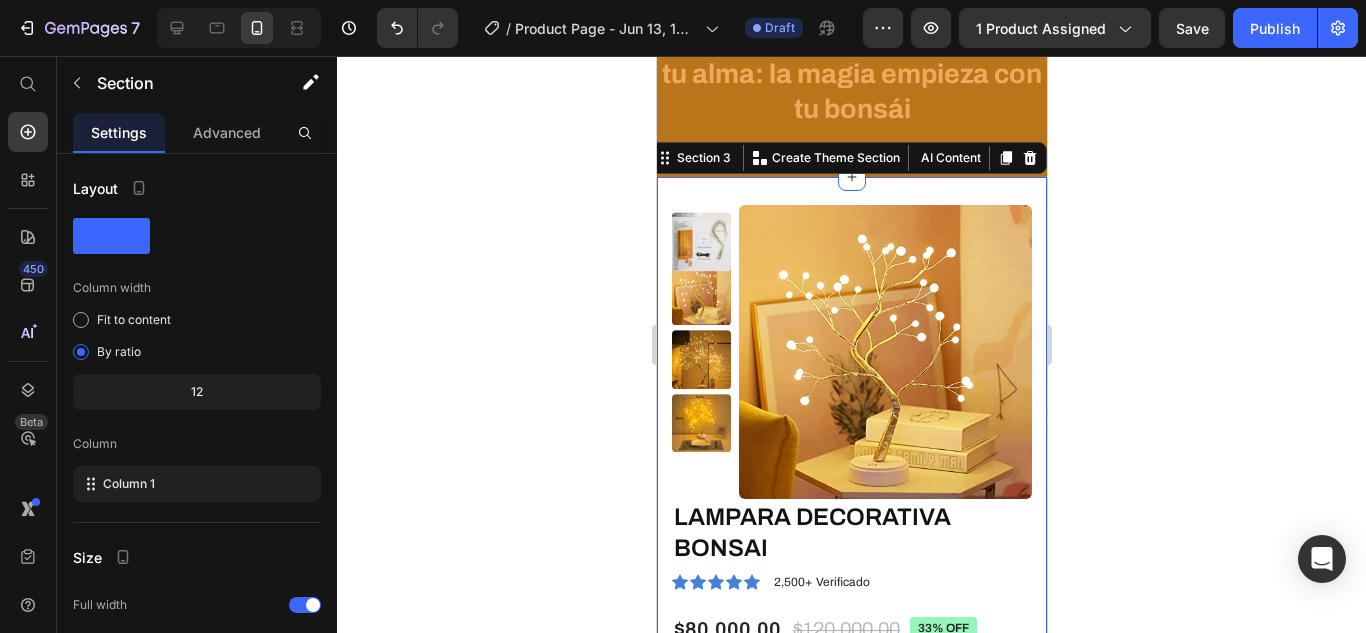click on "Product Images LAMPARA DECORATIVA BONSAI Product Title Icon Icon Icon Icon Icon Icon List 2,500+ Verificado Text Block Row $80.000,00 Product Price $120.000,00 Product Price 33% off Product Badge Row 1 Product Quantity Row COMPRAR Add to Cart Row Row Product Section 3   You can create reusable sections Create Theme Section AI Content Write with GemAI What would you like to describe here? Tone and Voice Persuasive Product Show more Generate" at bounding box center [851, 472] 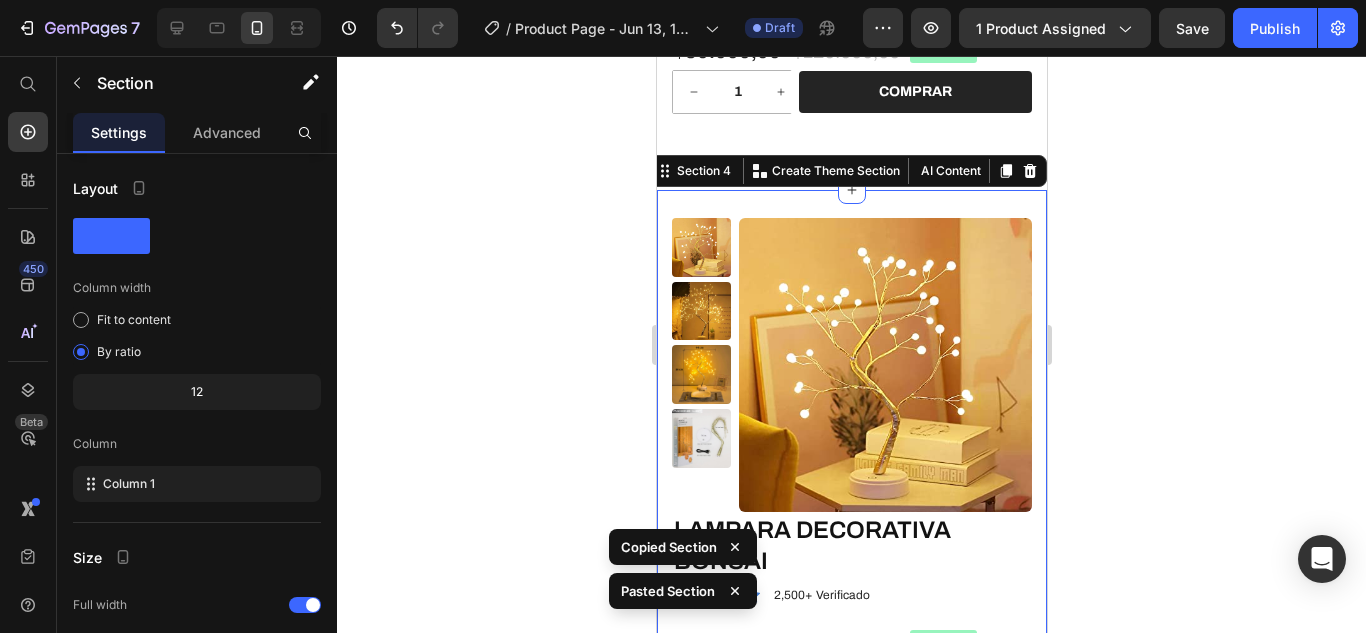 scroll, scrollTop: 1688, scrollLeft: 0, axis: vertical 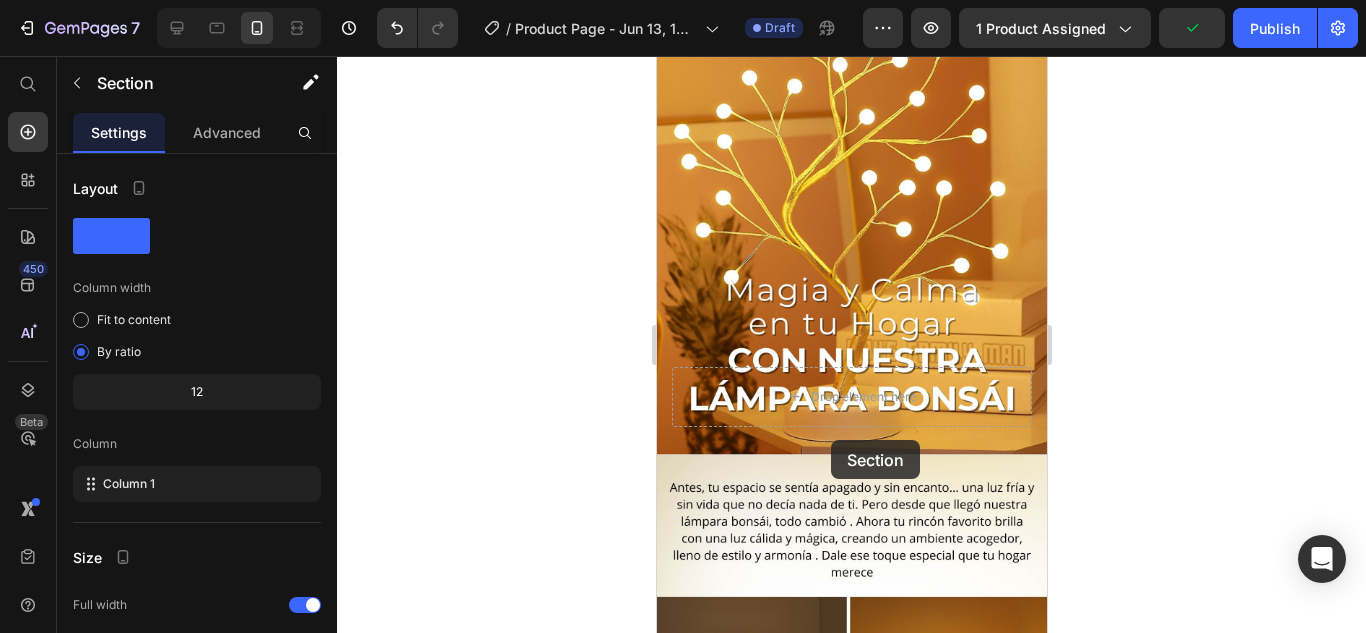 drag, startPoint x: 891, startPoint y: 142, endPoint x: 830, endPoint y: 440, distance: 304.17923 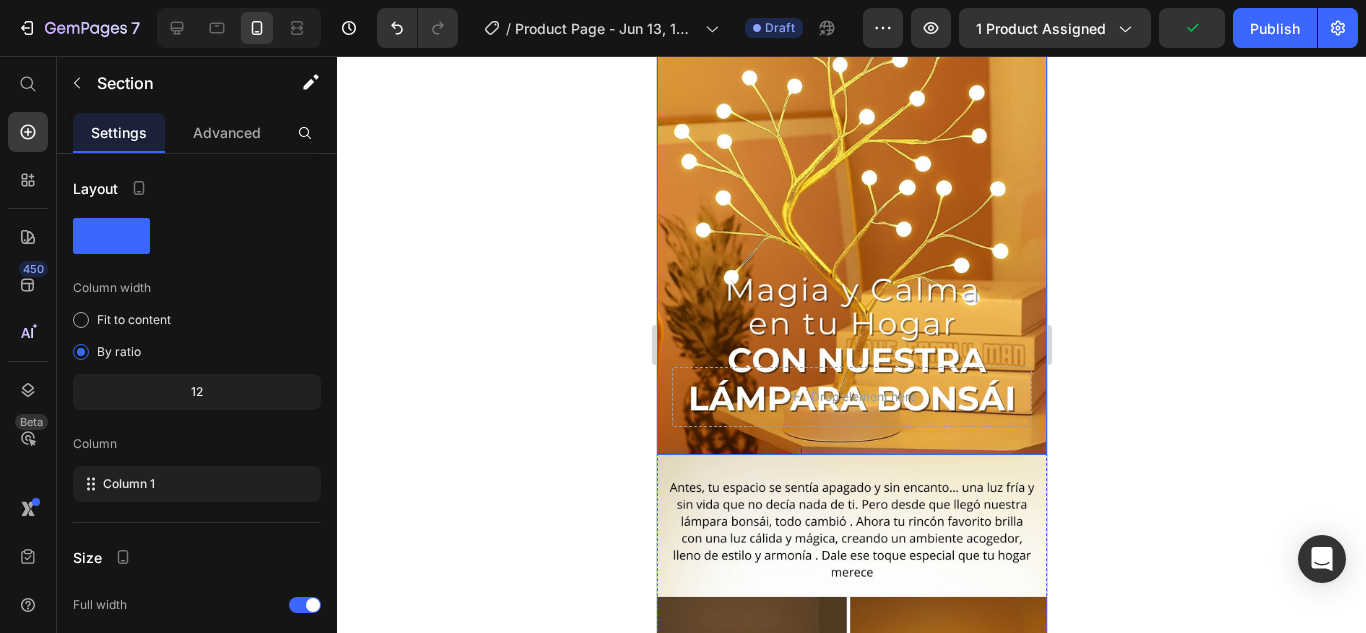 click on "Drop element here" at bounding box center (851, 397) 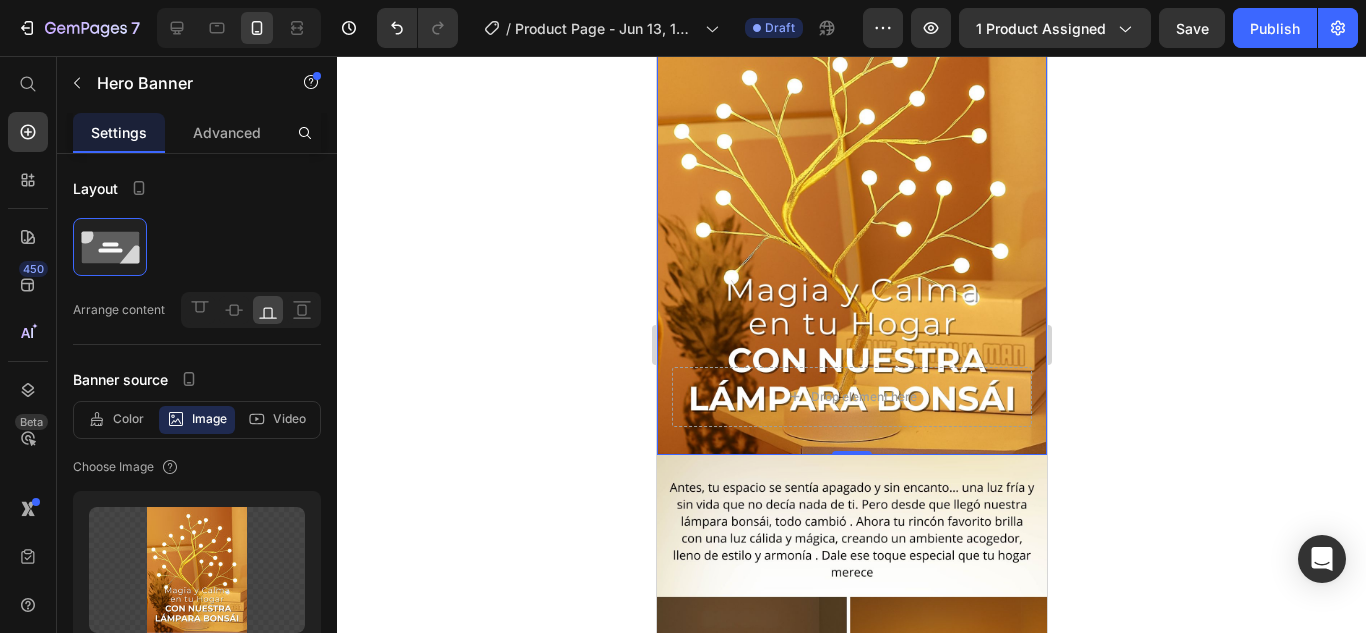click on "Drop element here" at bounding box center [851, 397] 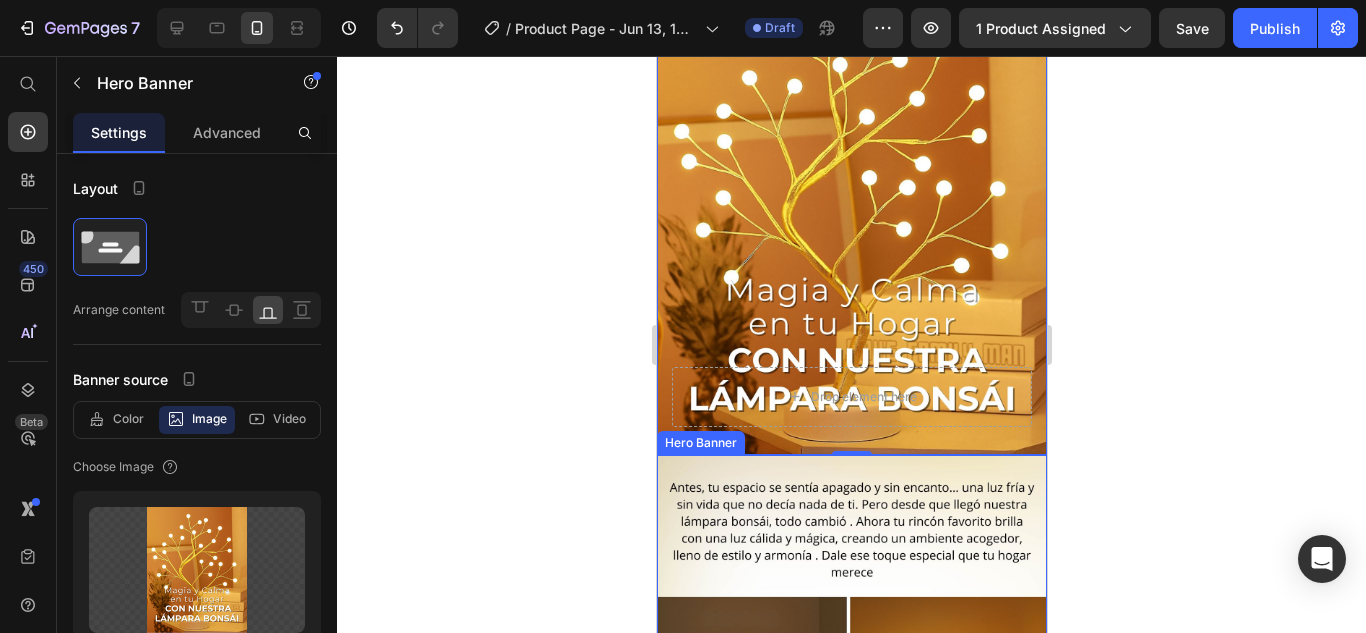 click at bounding box center [851, 699] 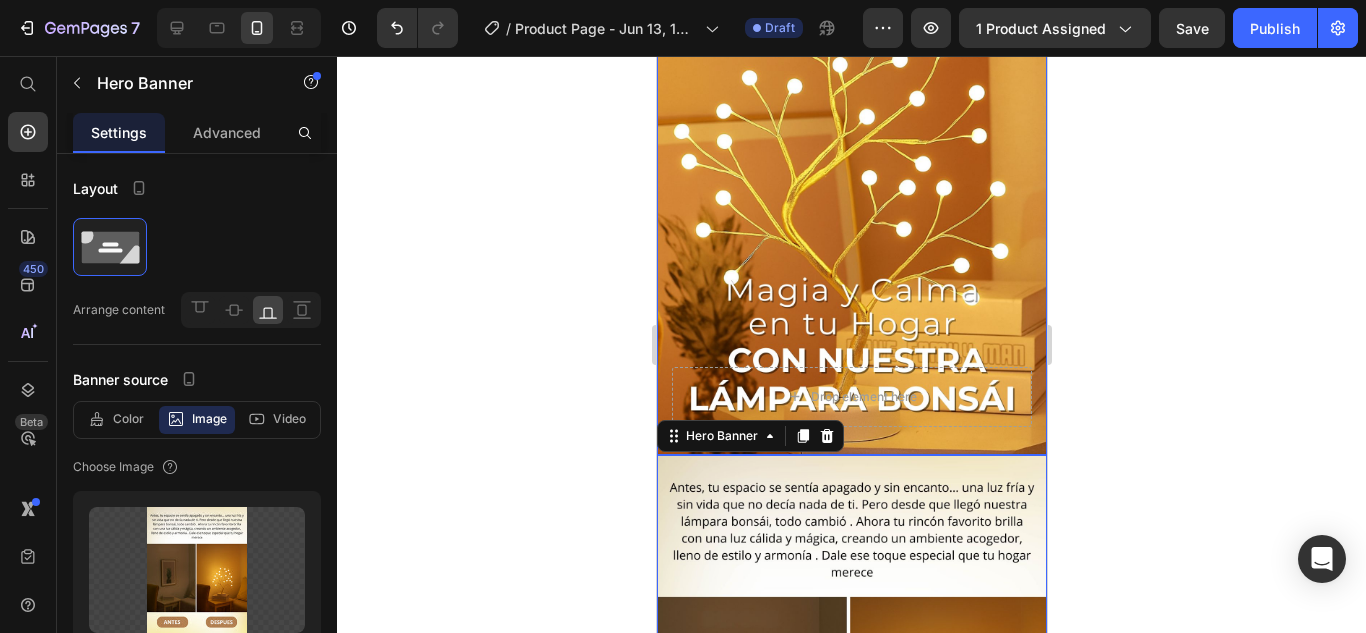 click at bounding box center (851, 211) 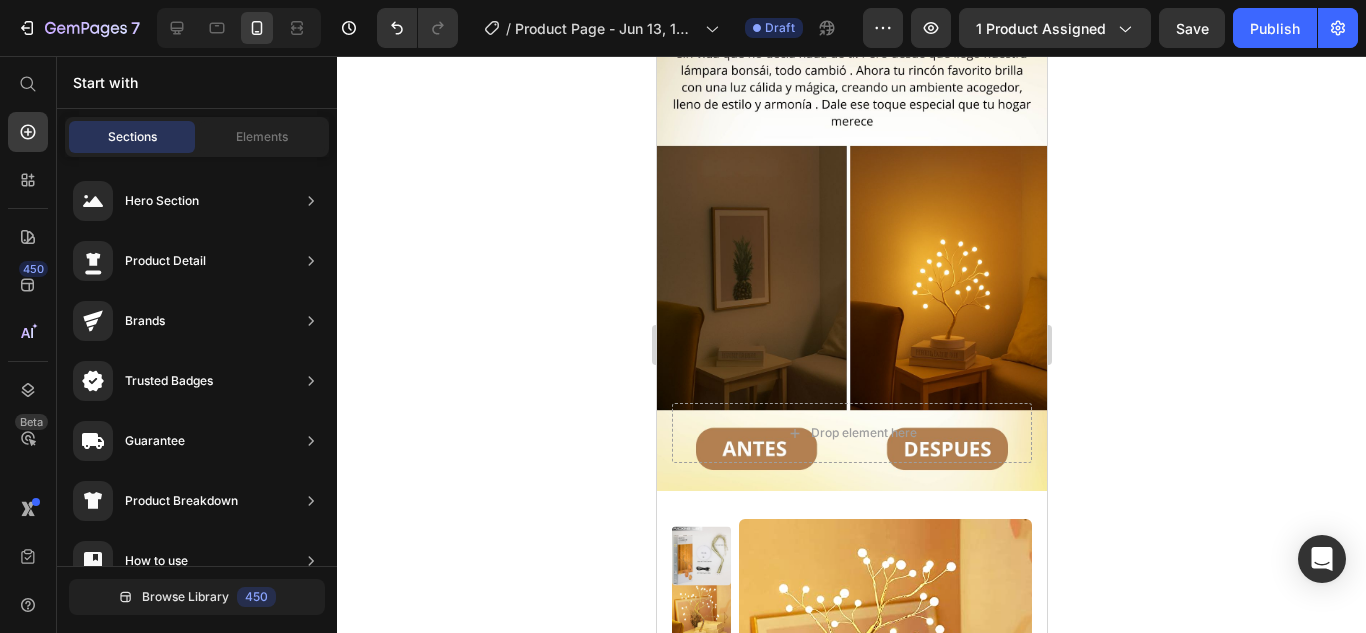 scroll, scrollTop: 872, scrollLeft: 0, axis: vertical 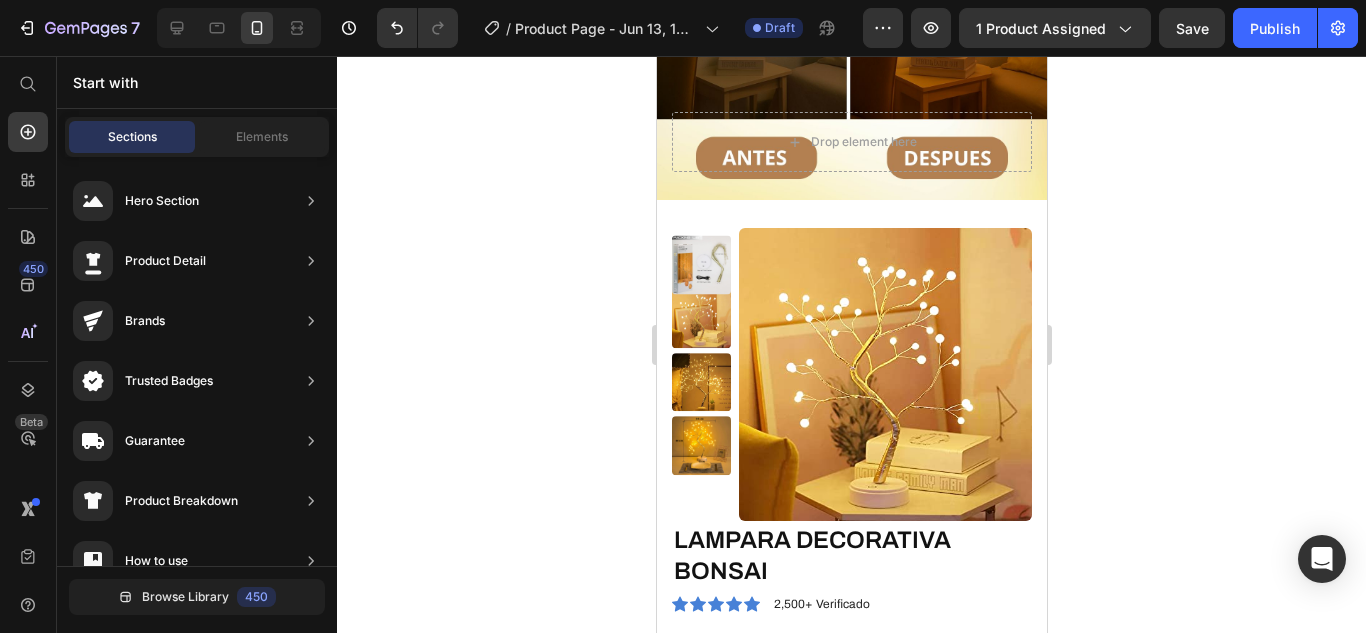 drag, startPoint x: 1039, startPoint y: 134, endPoint x: 1735, endPoint y: 287, distance: 712.6184 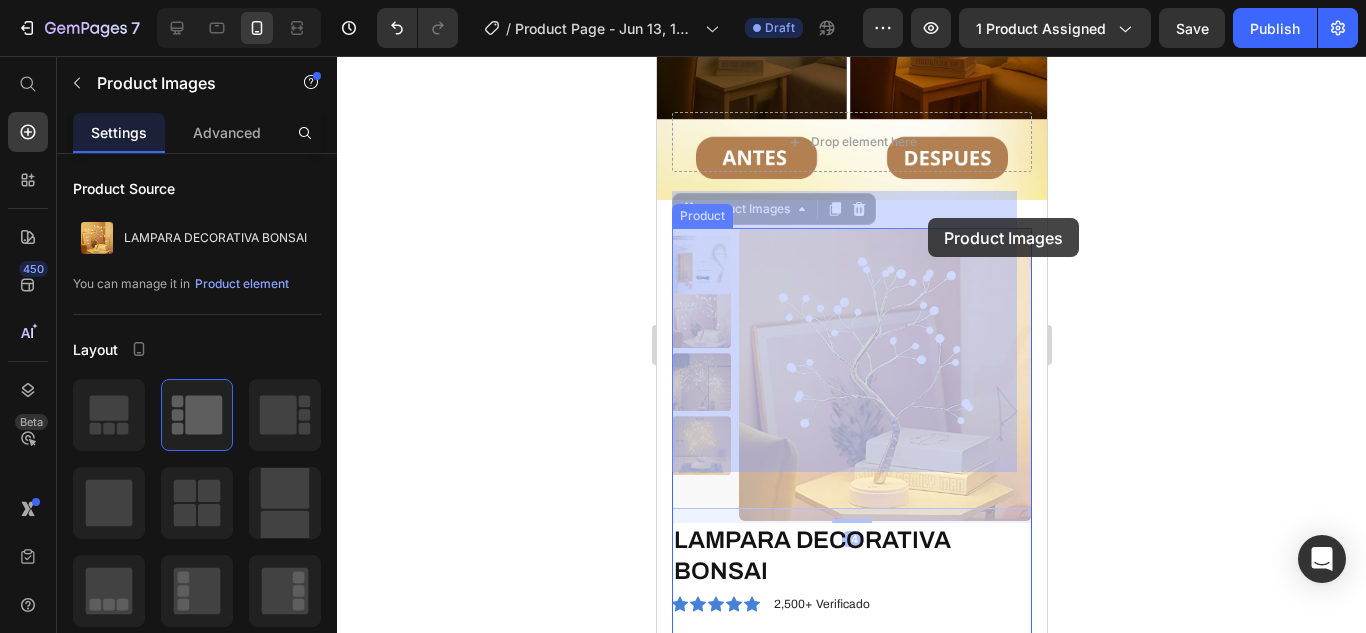 drag, startPoint x: 943, startPoint y: 277, endPoint x: 931, endPoint y: 249, distance: 30.463093 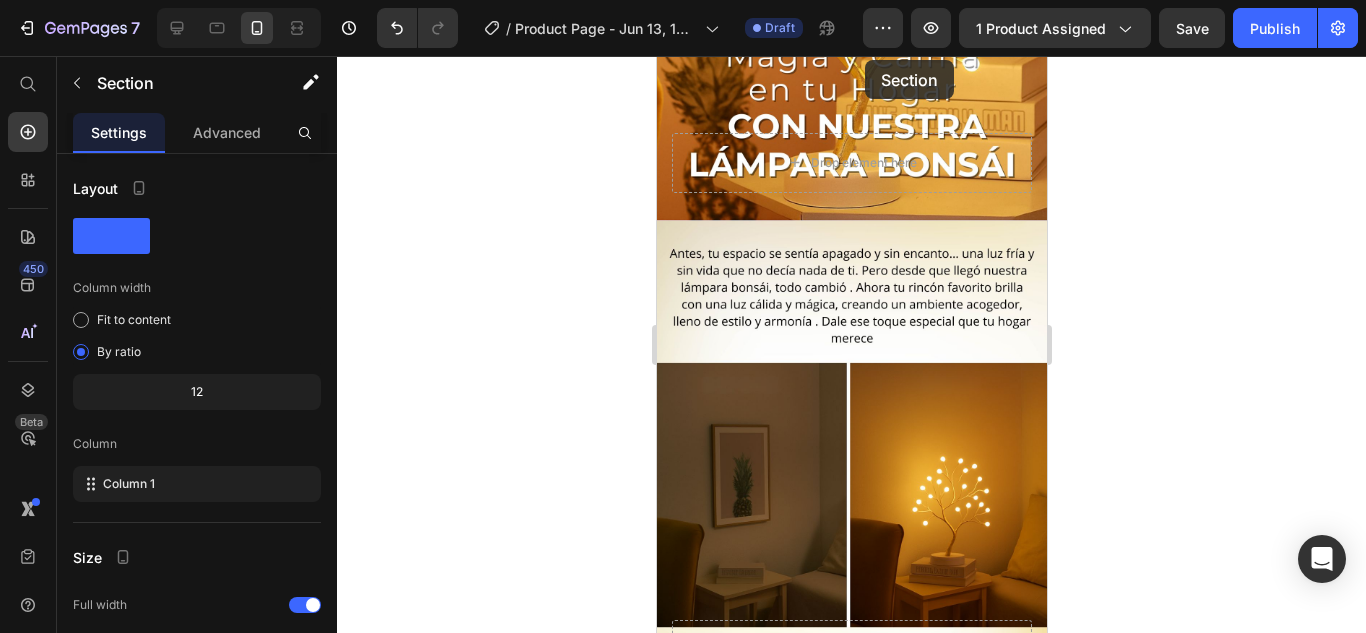 scroll, scrollTop: 262, scrollLeft: 0, axis: vertical 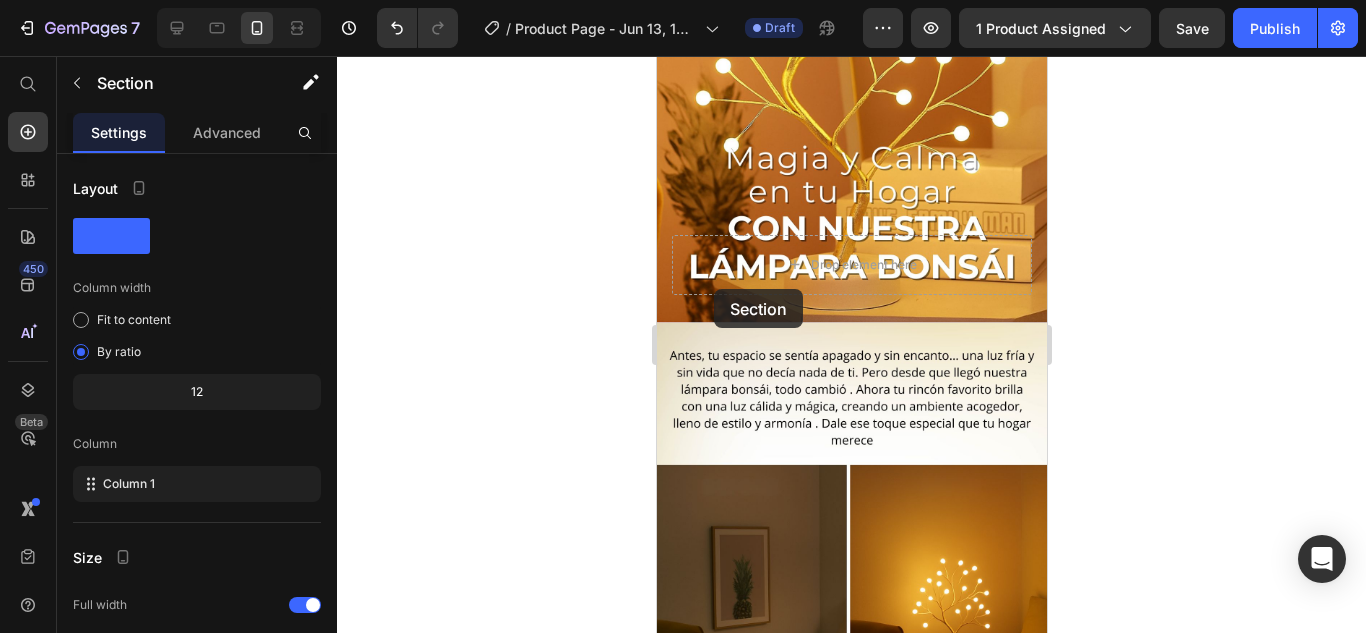 drag, startPoint x: 898, startPoint y: 176, endPoint x: 713, endPoint y: 289, distance: 216.78099 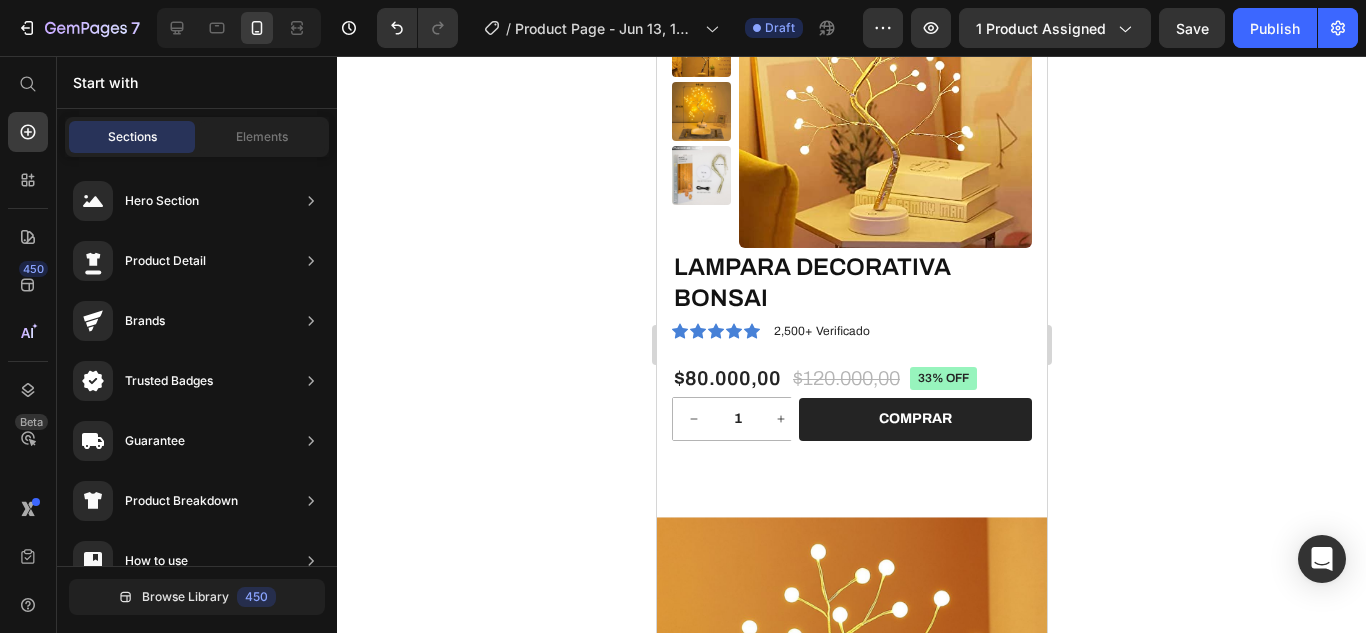 scroll, scrollTop: 0, scrollLeft: 0, axis: both 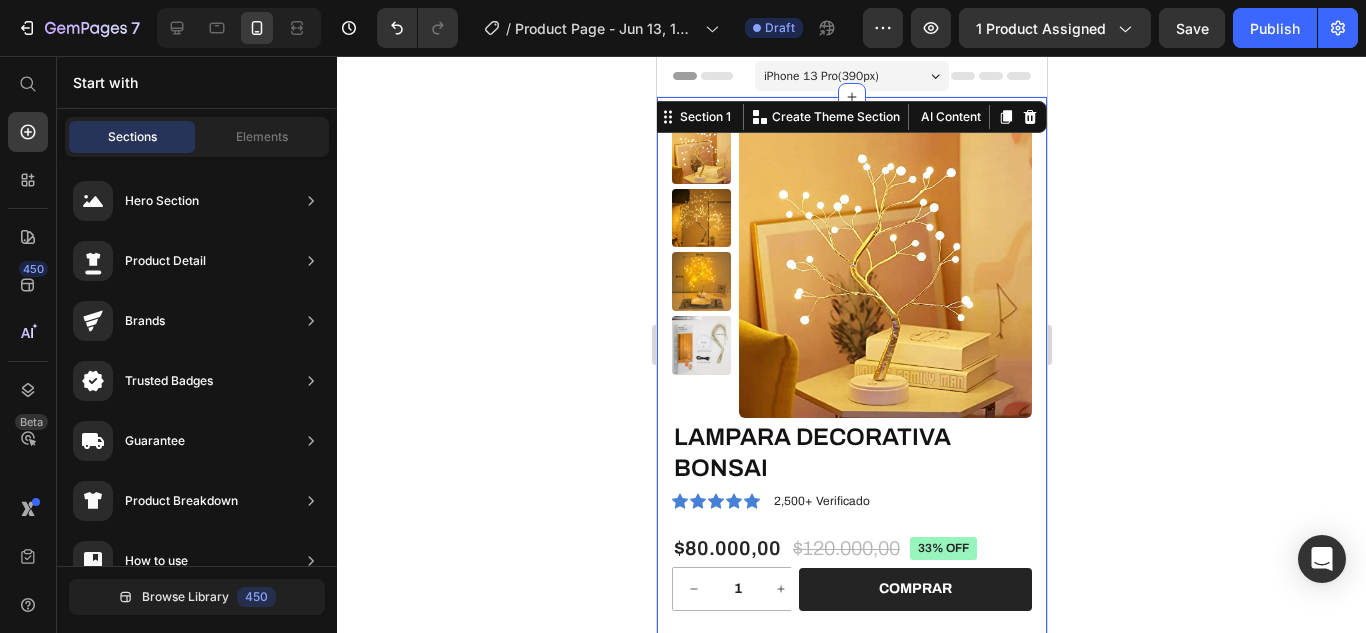 click on "Product Images LAMPARA DECORATIVA BONSAI Product Title Icon Icon Icon Icon Icon Icon List 2,500+ Verificado Text Block Row $80.000,00 Product Price $120.000,00 Product Price 33% off Product Badge Row 1 Product Quantity Row COMPRAR Add to Cart Row Row Product Section 1   You can create reusable sections Create Theme Section AI Content Write with GemAI What would you like to describe here? Tone and Voice Persuasive Product creatina Show more Generate" at bounding box center (851, 392) 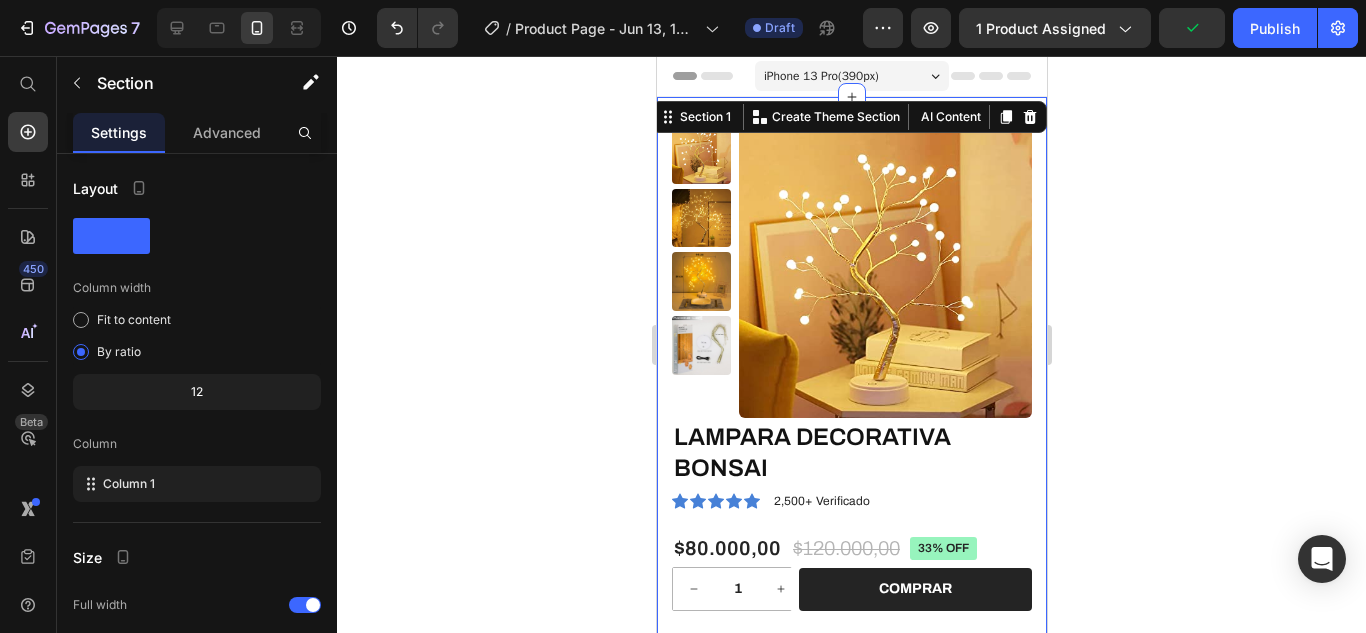 click 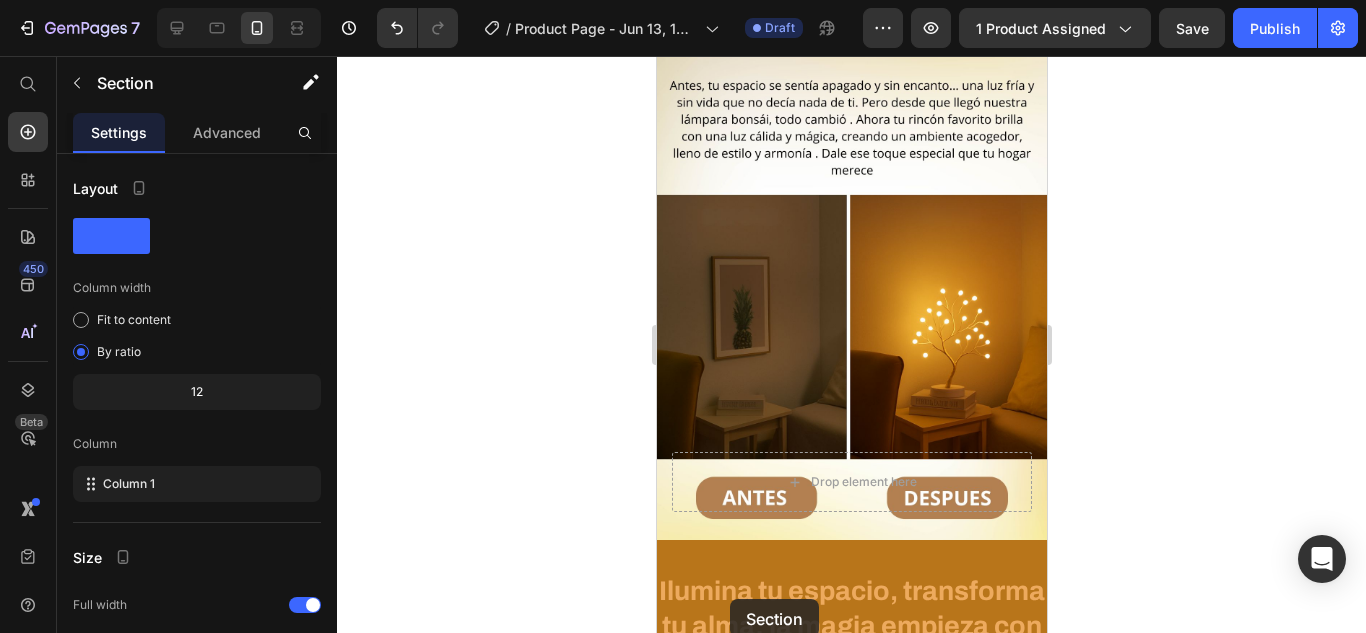 scroll, scrollTop: 1232, scrollLeft: 0, axis: vertical 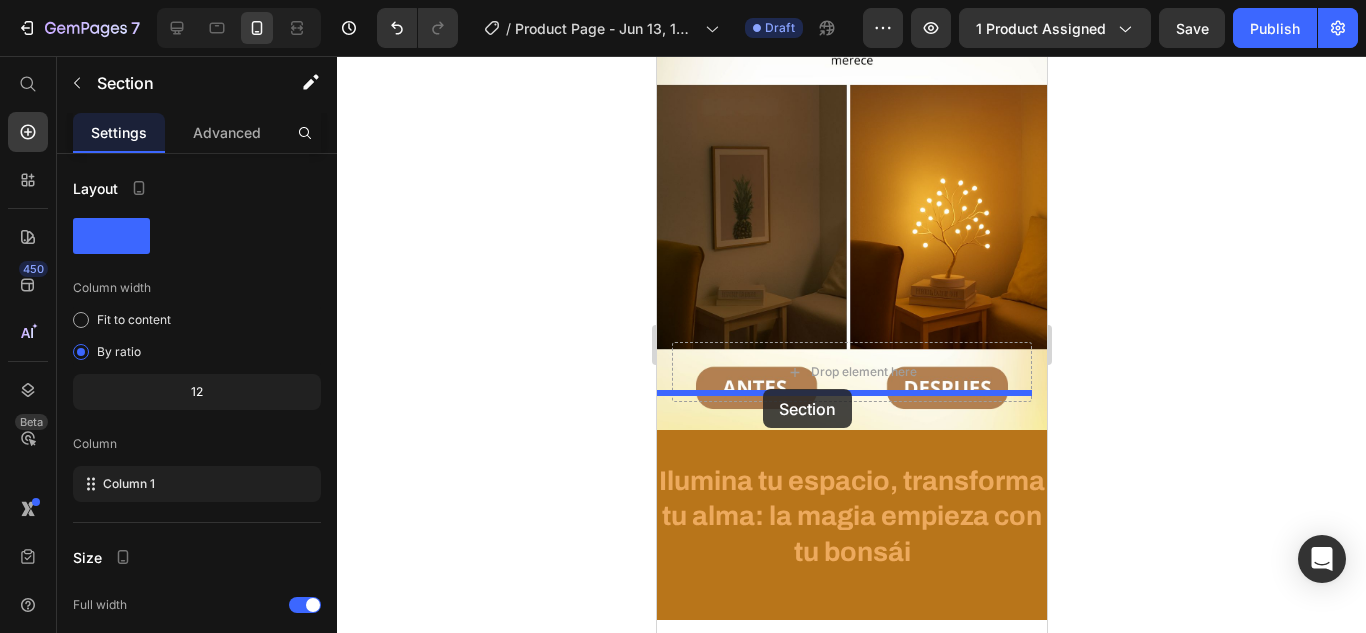 drag, startPoint x: 662, startPoint y: 99, endPoint x: 762, endPoint y: 389, distance: 306.75723 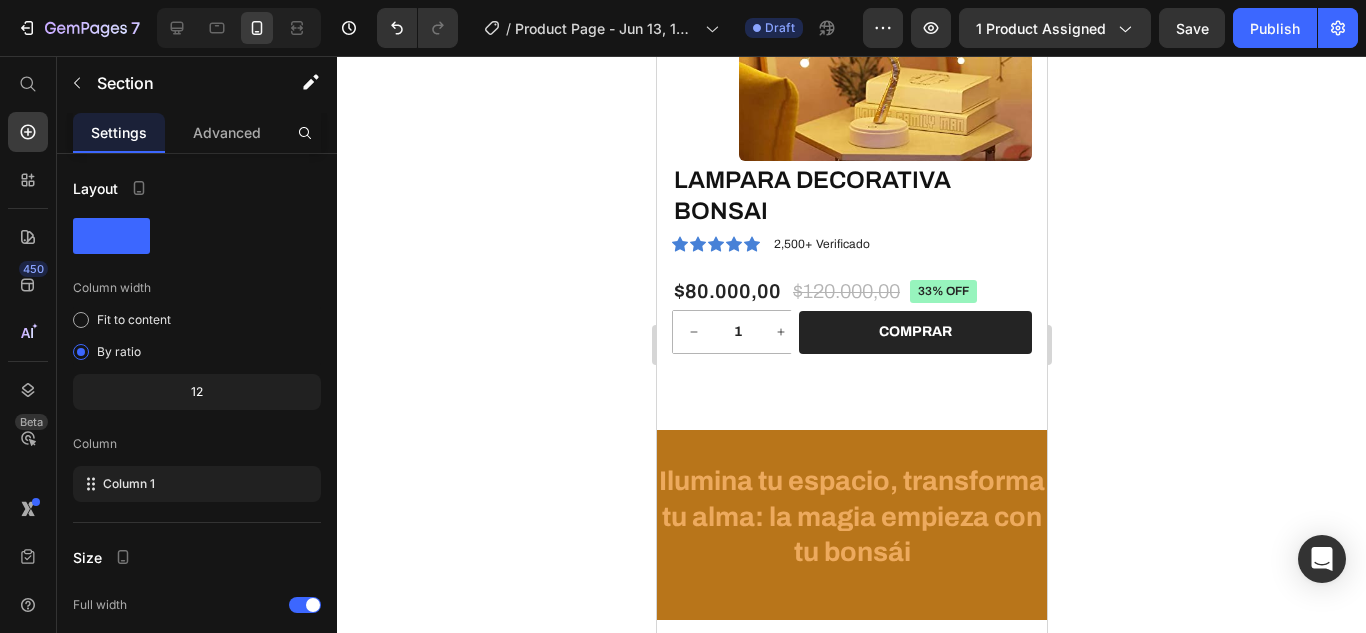 scroll, scrollTop: 642, scrollLeft: 0, axis: vertical 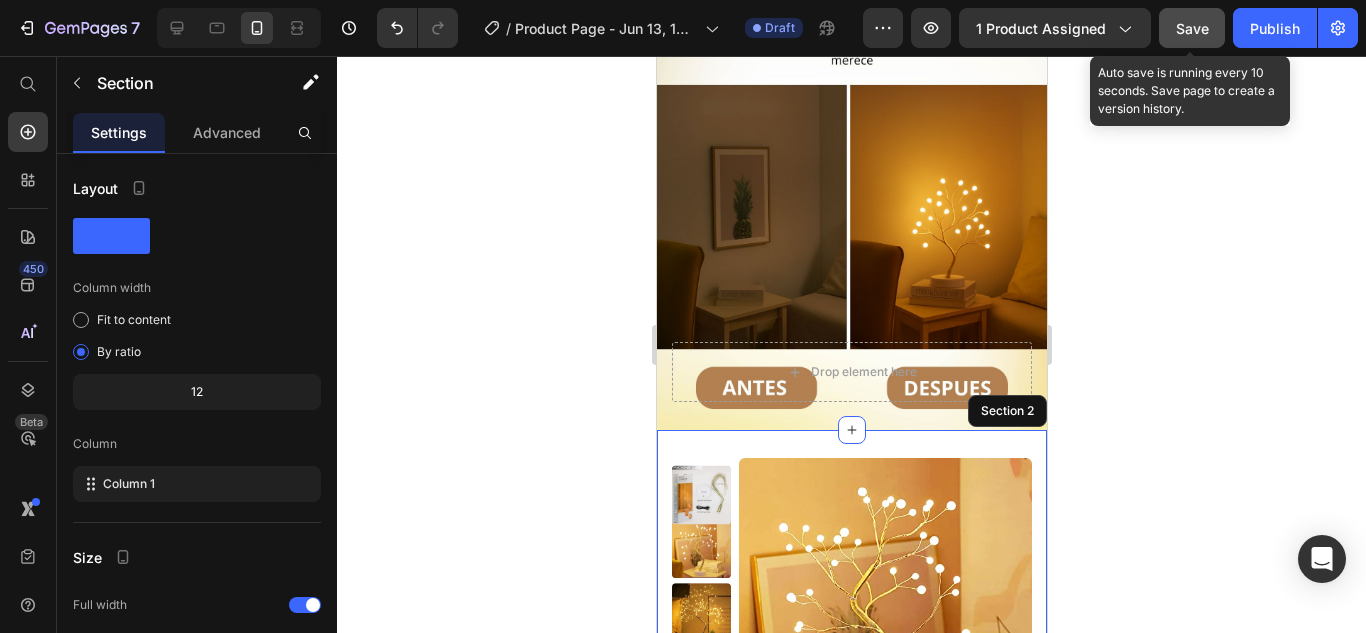 click on "Save" at bounding box center (1192, 28) 